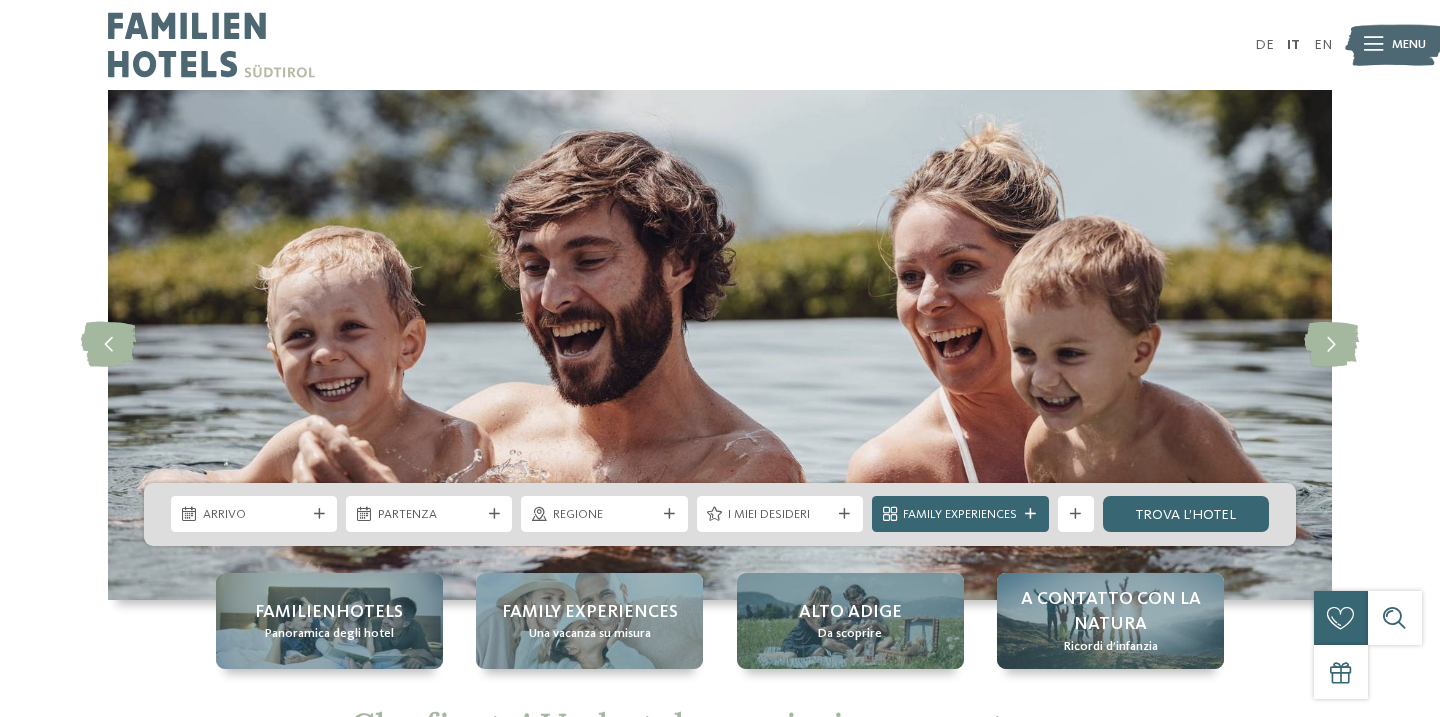 scroll, scrollTop: 0, scrollLeft: 0, axis: both 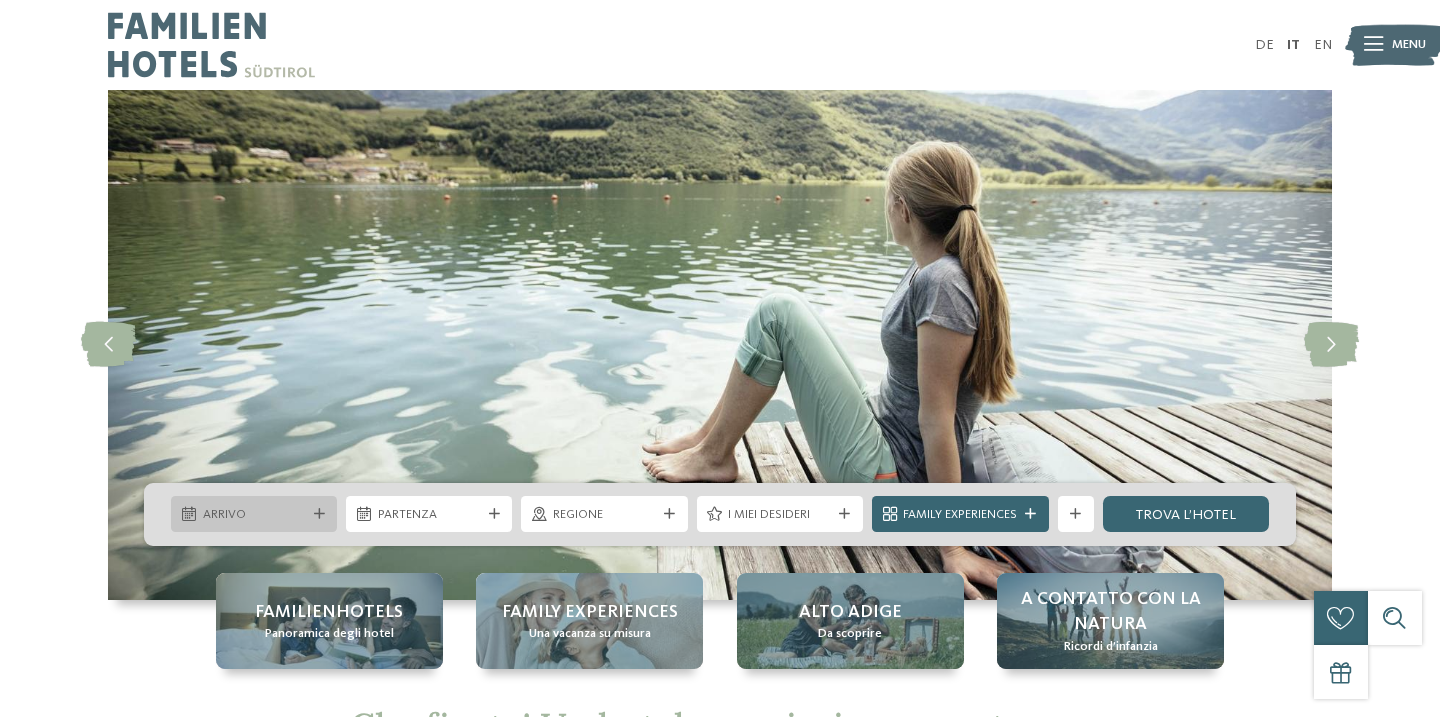 click on "Arrivo" at bounding box center (254, 515) 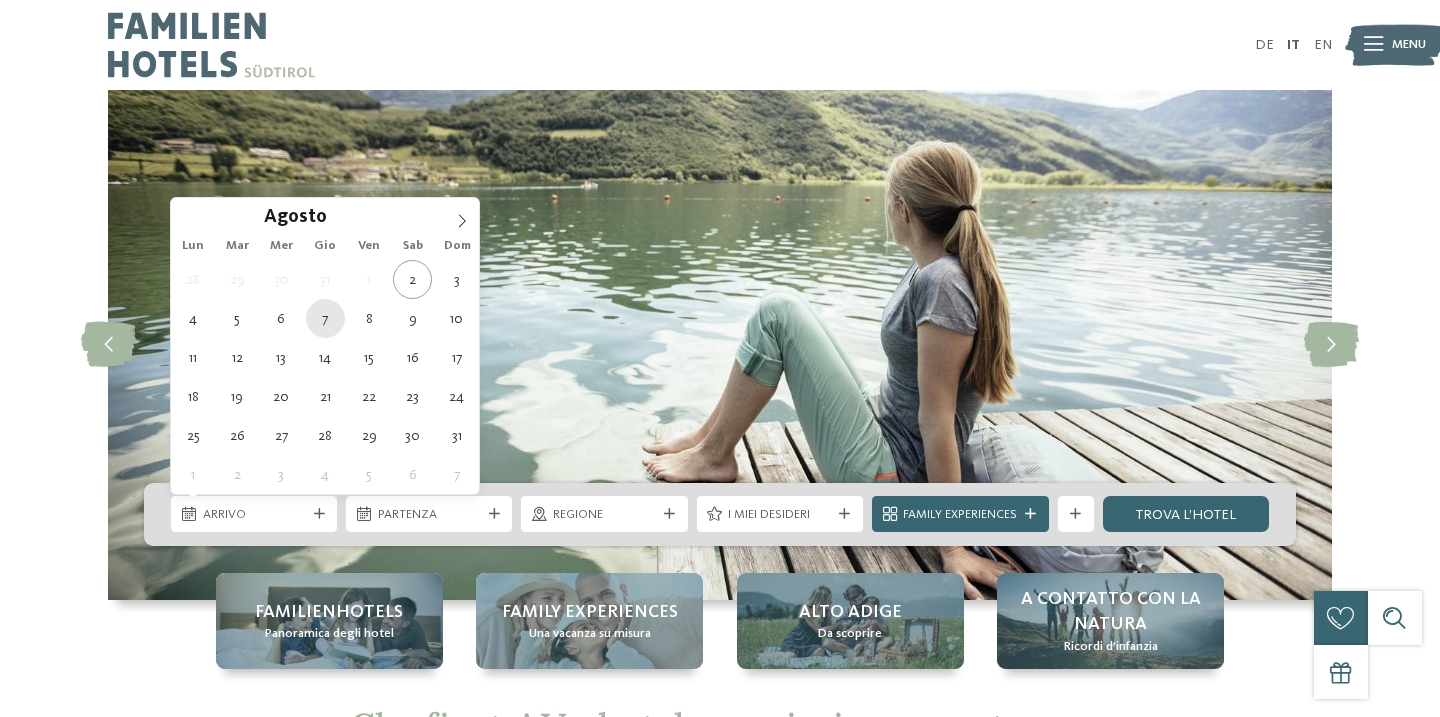 type on "07.08.2025" 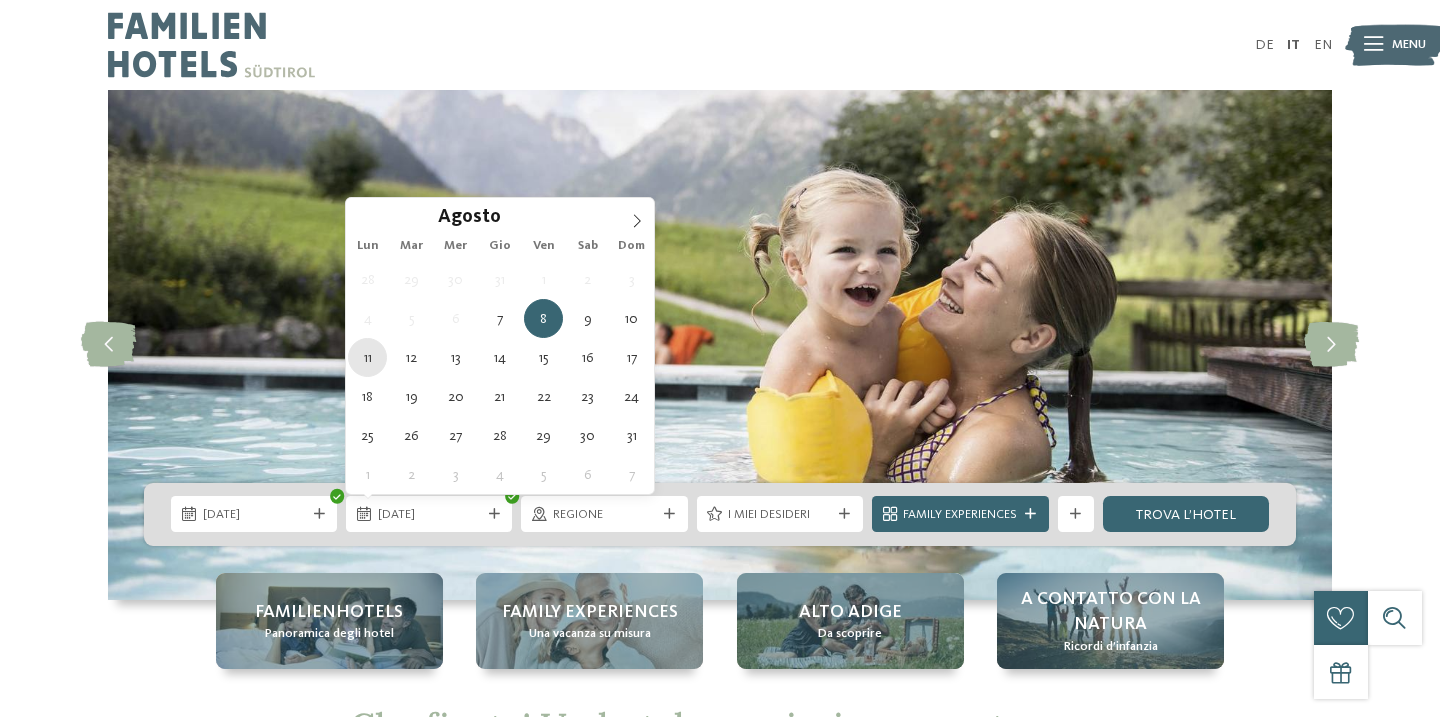 type on "11.08.2025" 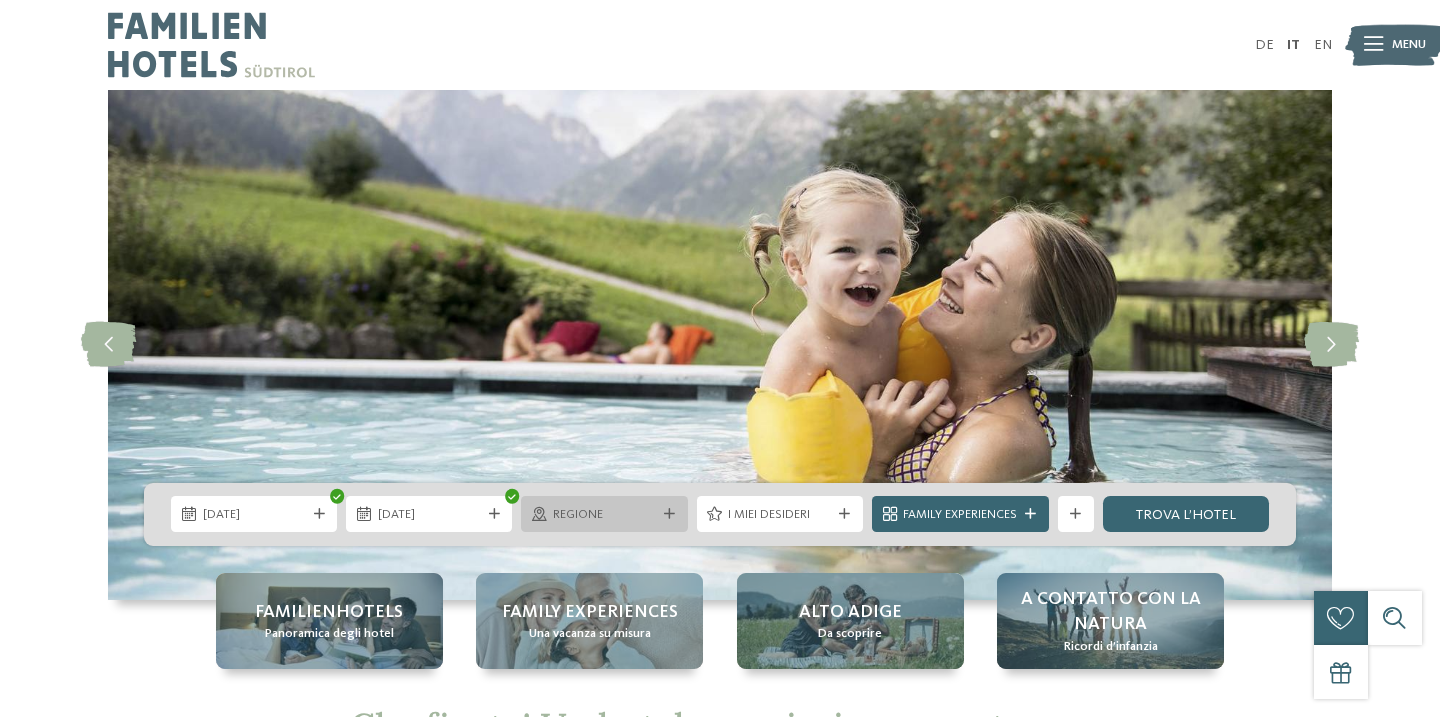 click at bounding box center (669, 514) 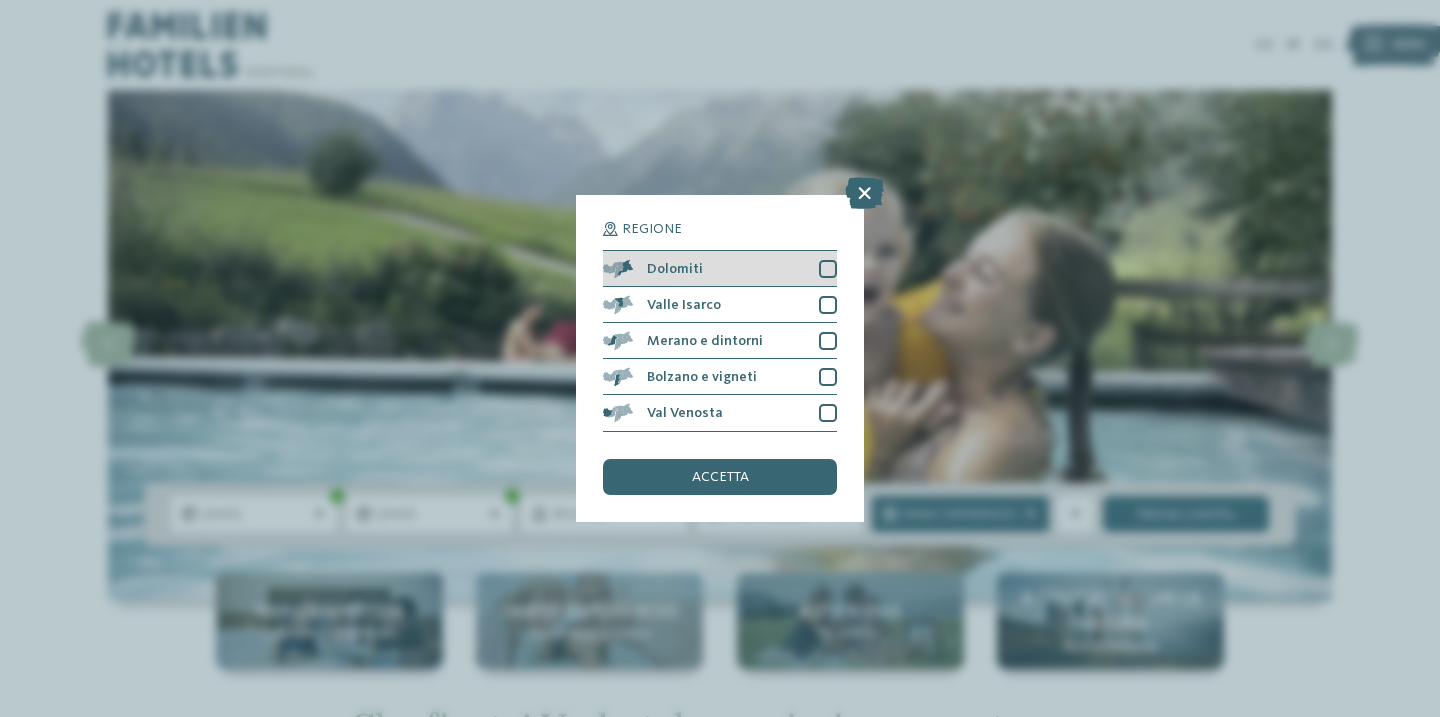 click at bounding box center [828, 269] 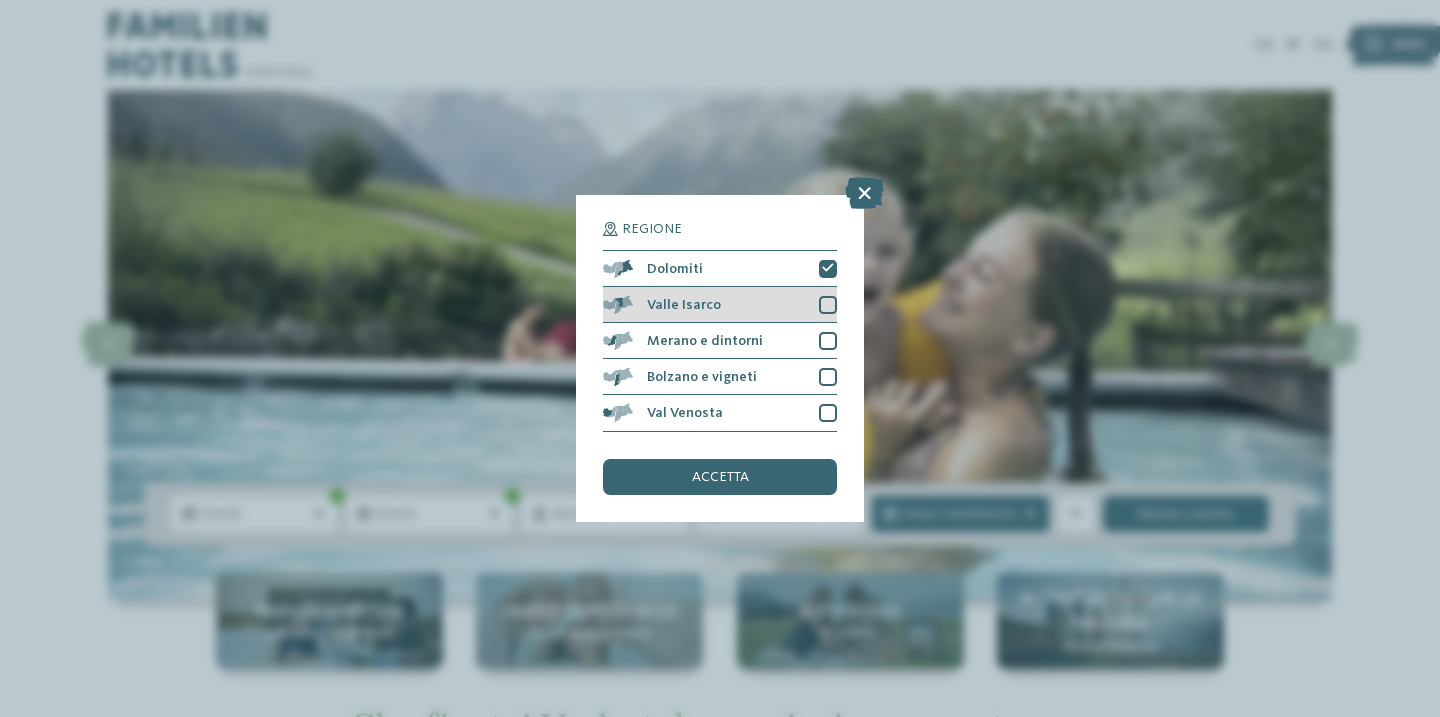 click at bounding box center (828, 305) 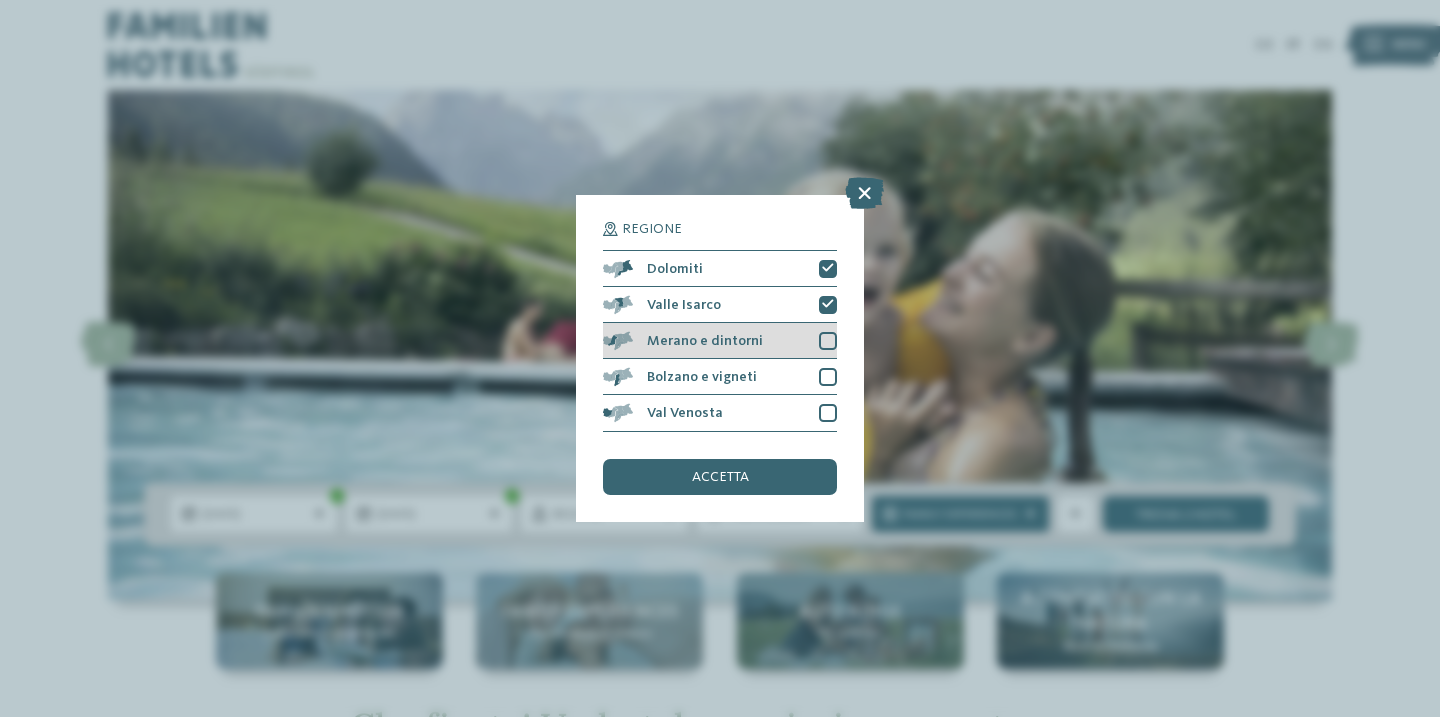 click on "Merano e dintorni" at bounding box center (720, 341) 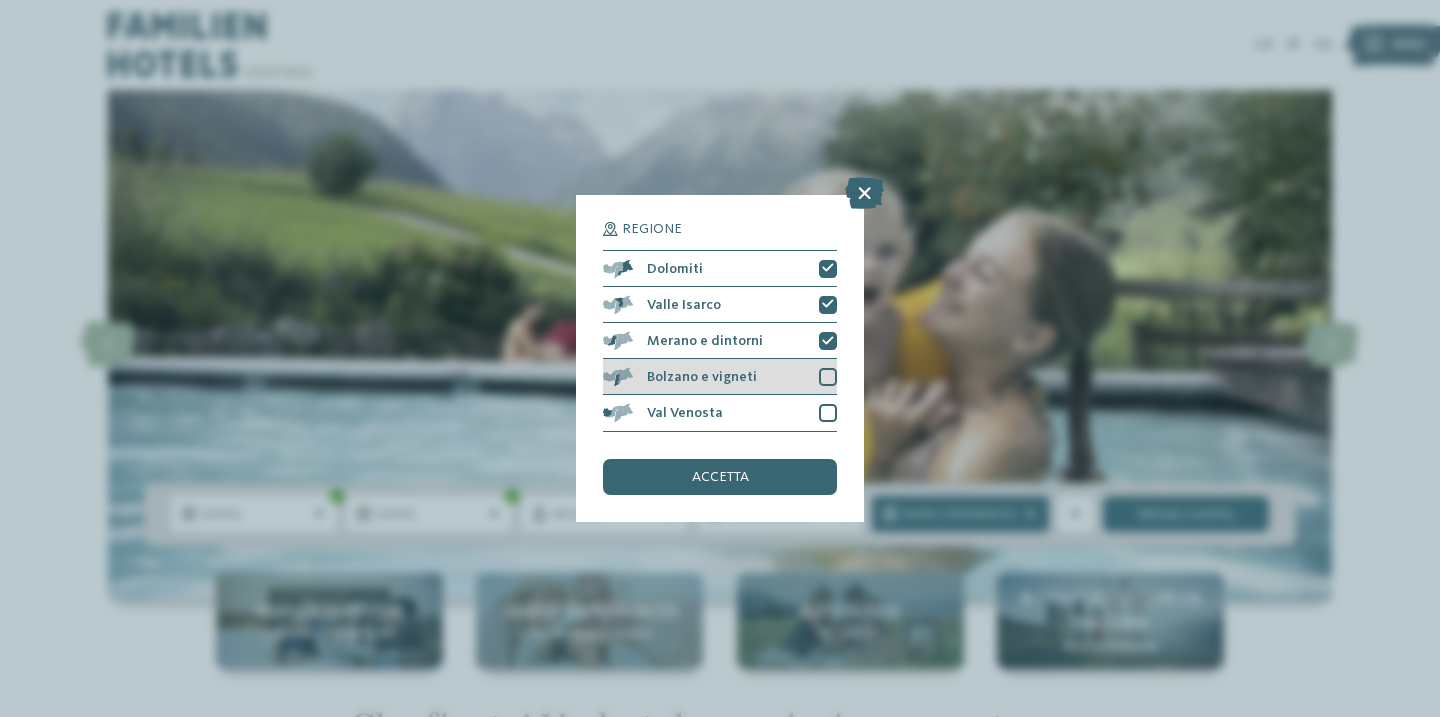 click on "Bolzano e vigneti" at bounding box center (720, 377) 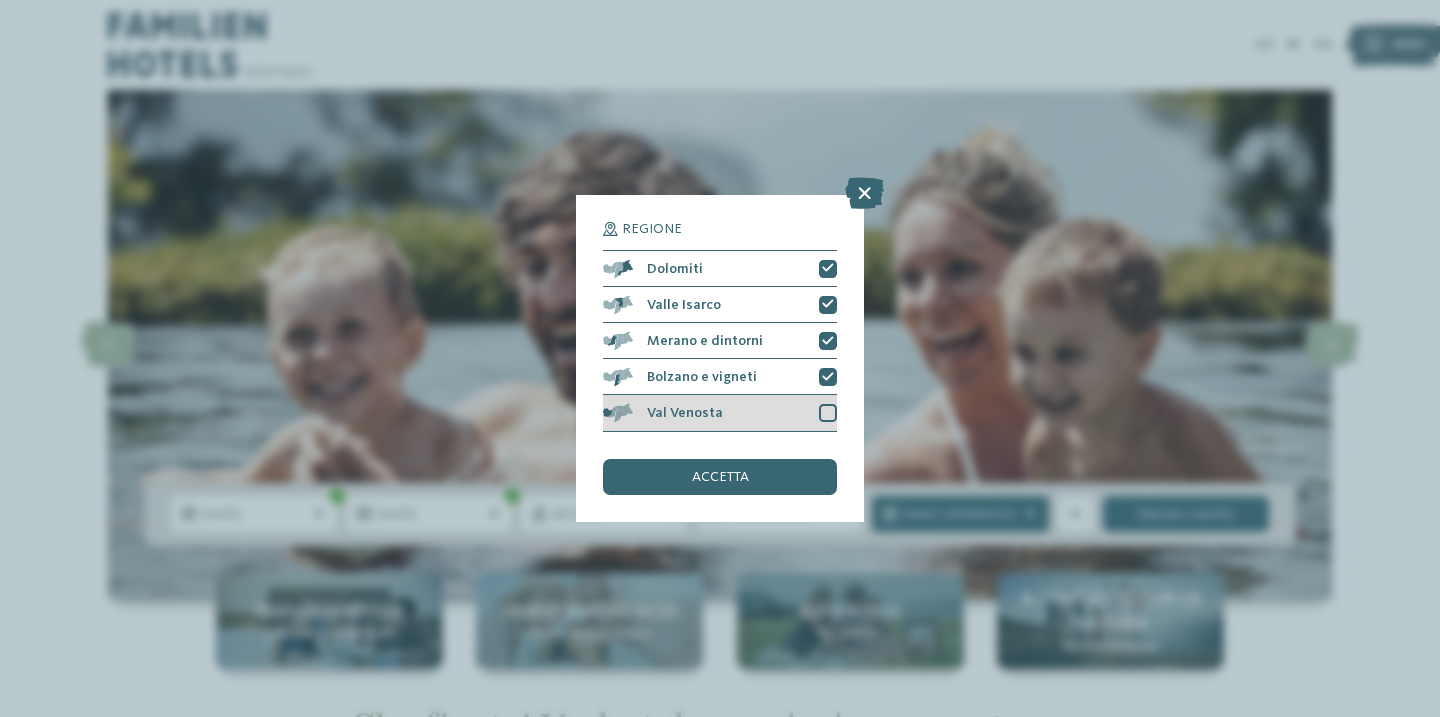 click at bounding box center (828, 413) 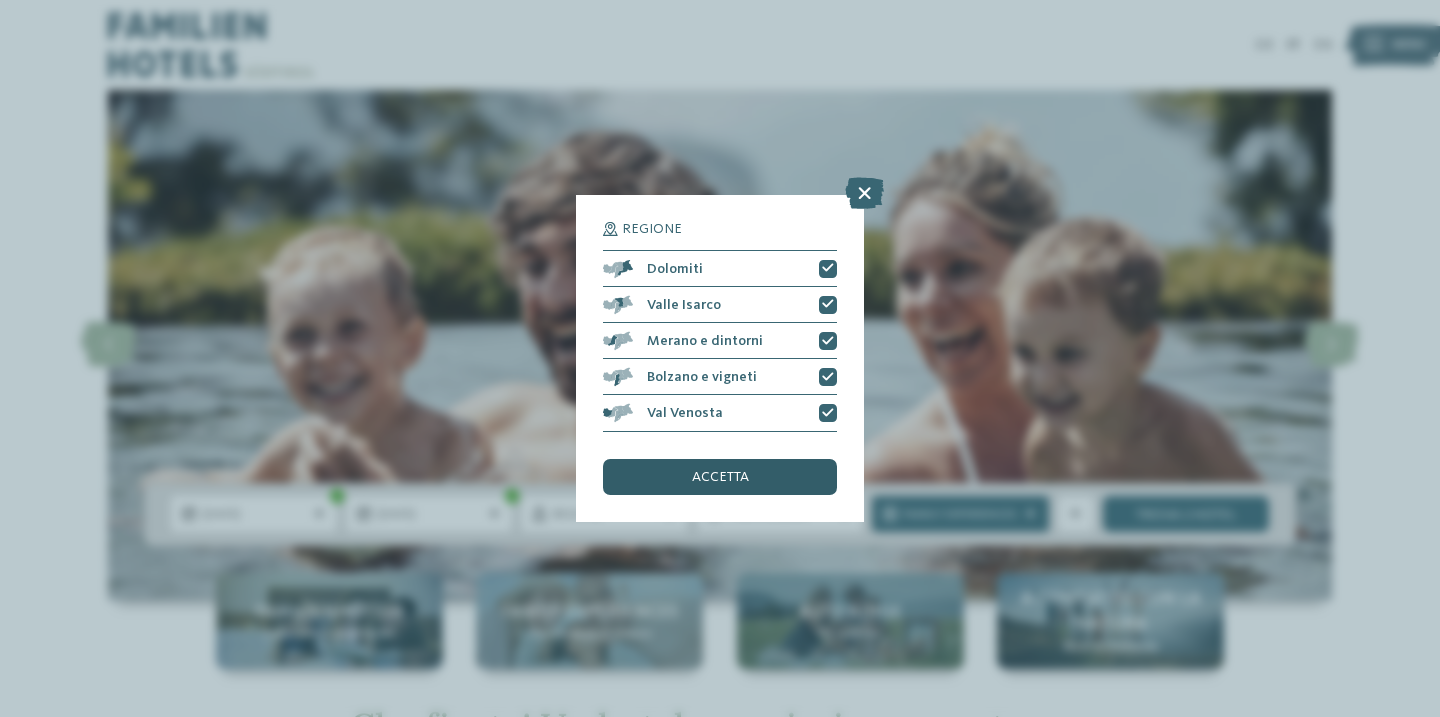 click on "accetta" at bounding box center (720, 477) 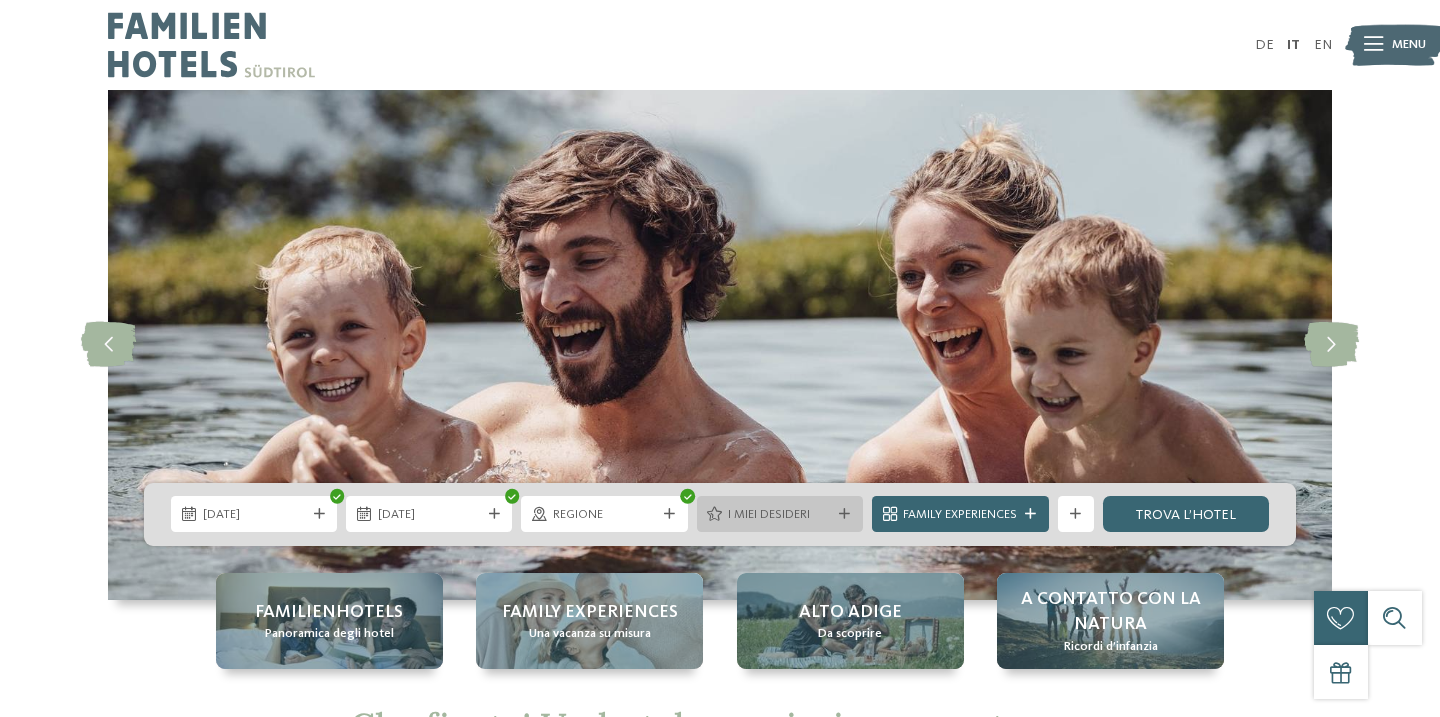 click on "I miei desideri" at bounding box center (779, 515) 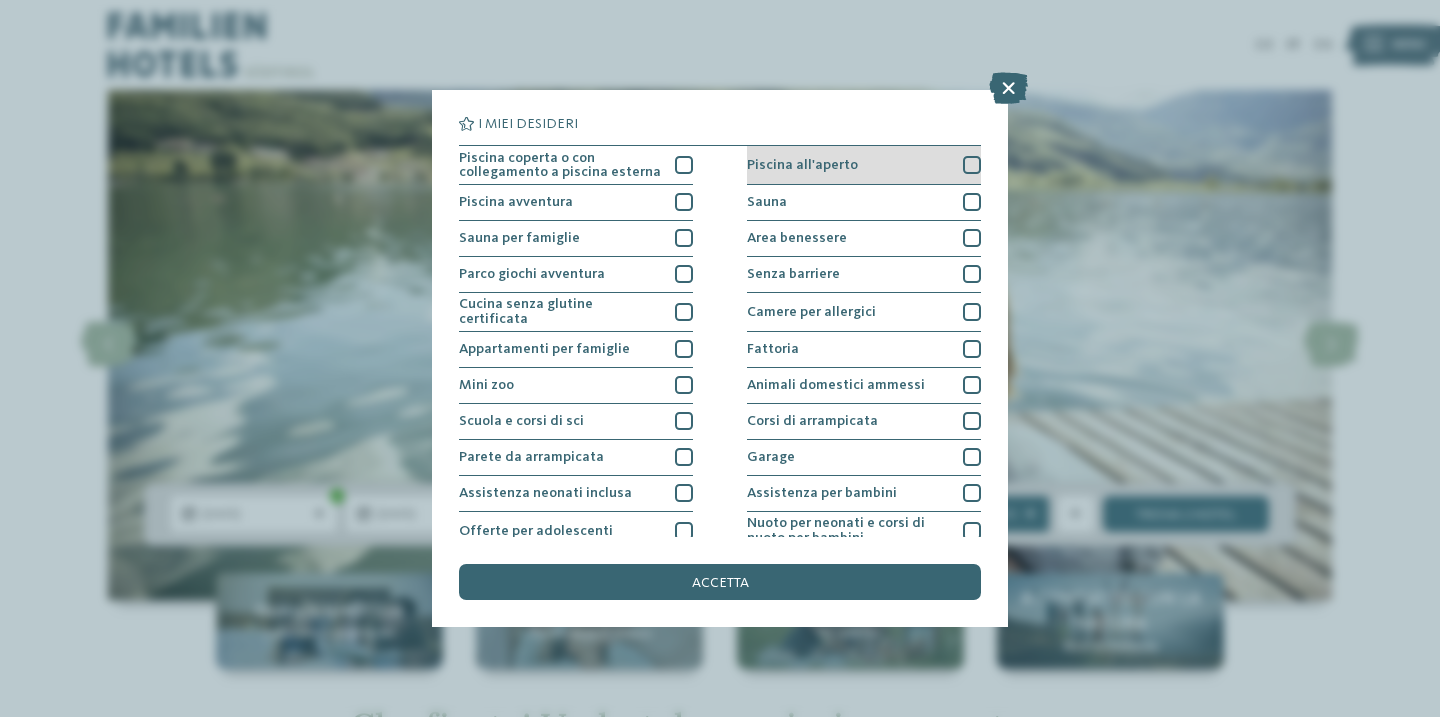 click at bounding box center [972, 165] 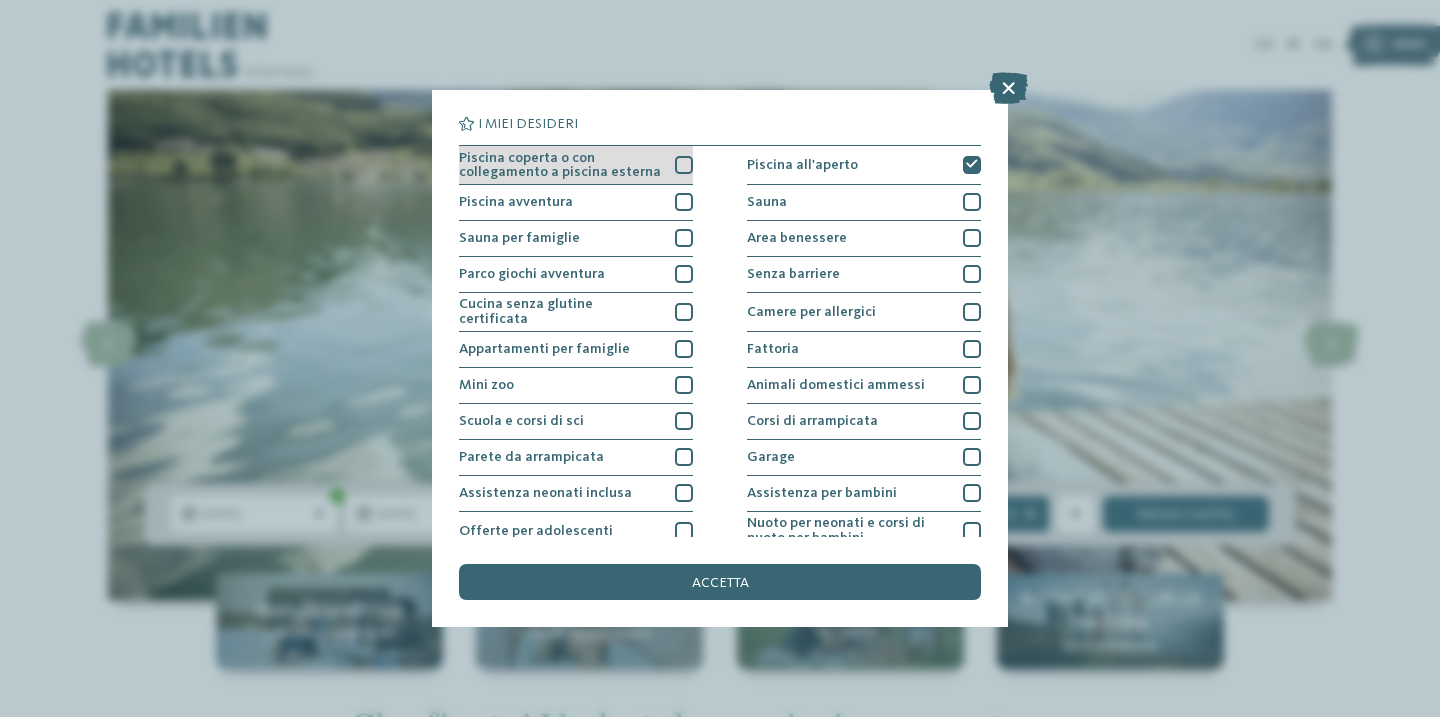 click at bounding box center [684, 165] 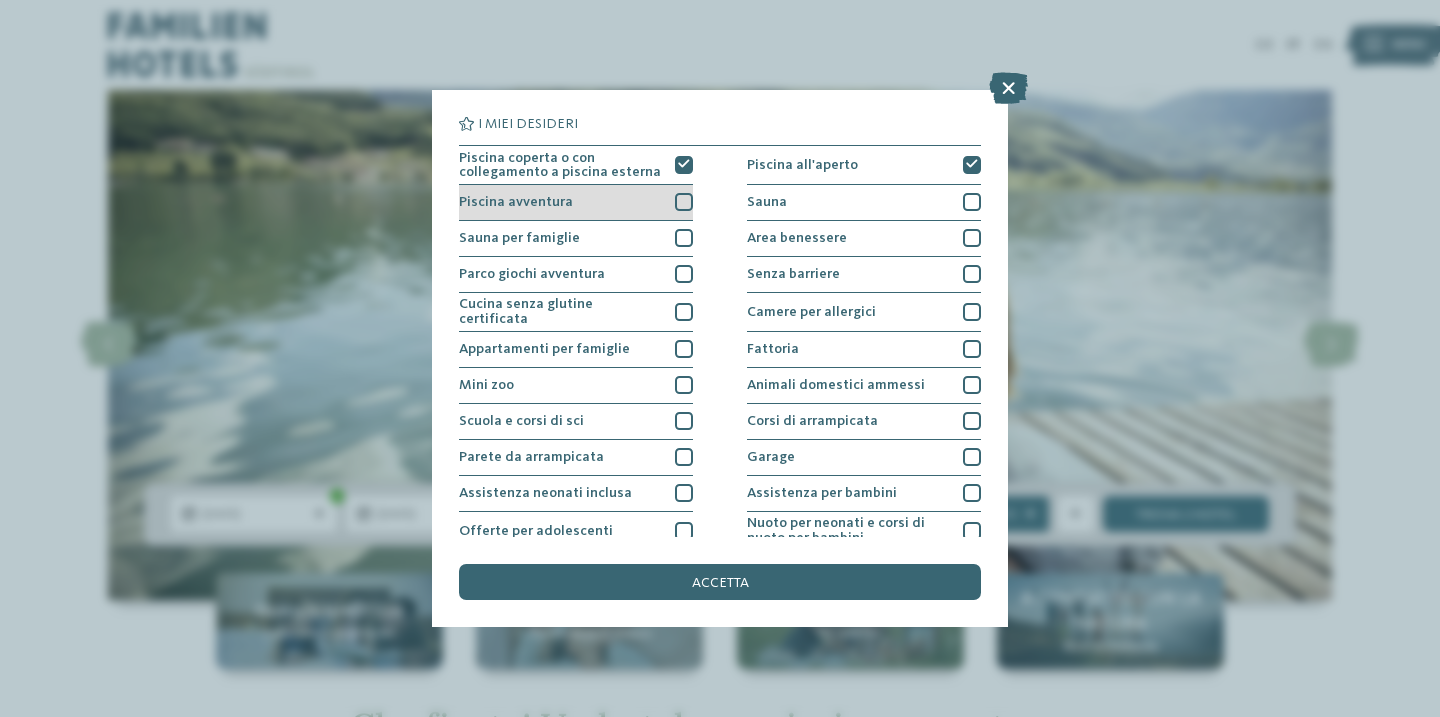 click at bounding box center (684, 202) 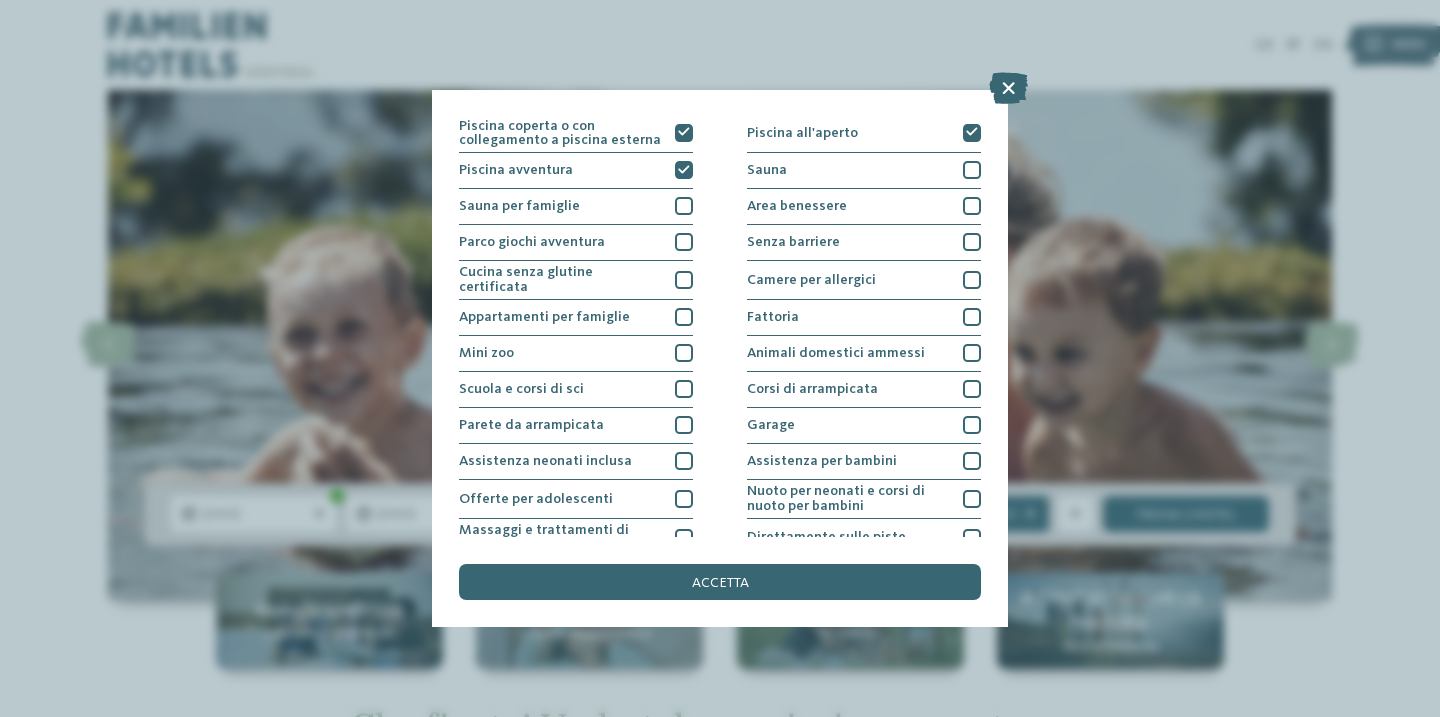 scroll, scrollTop: 27, scrollLeft: 0, axis: vertical 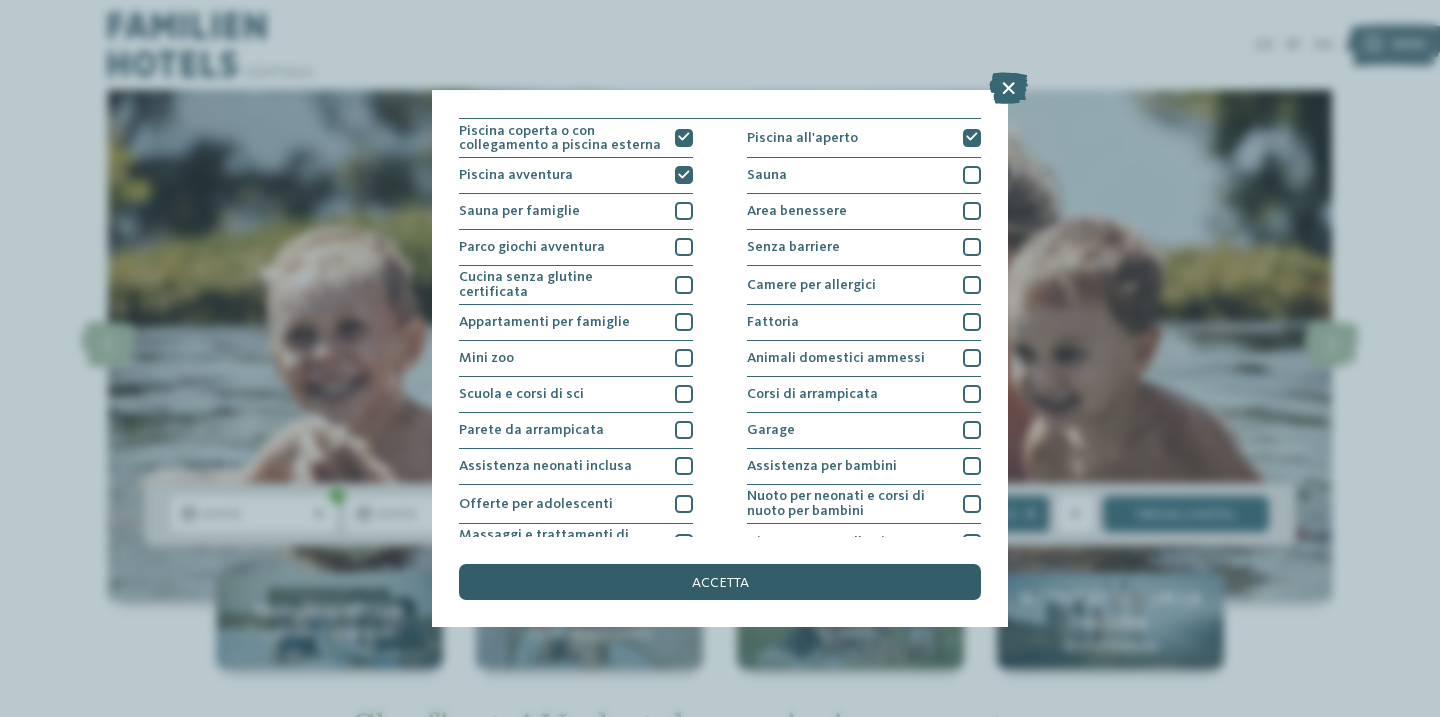 click on "accetta" at bounding box center (720, 583) 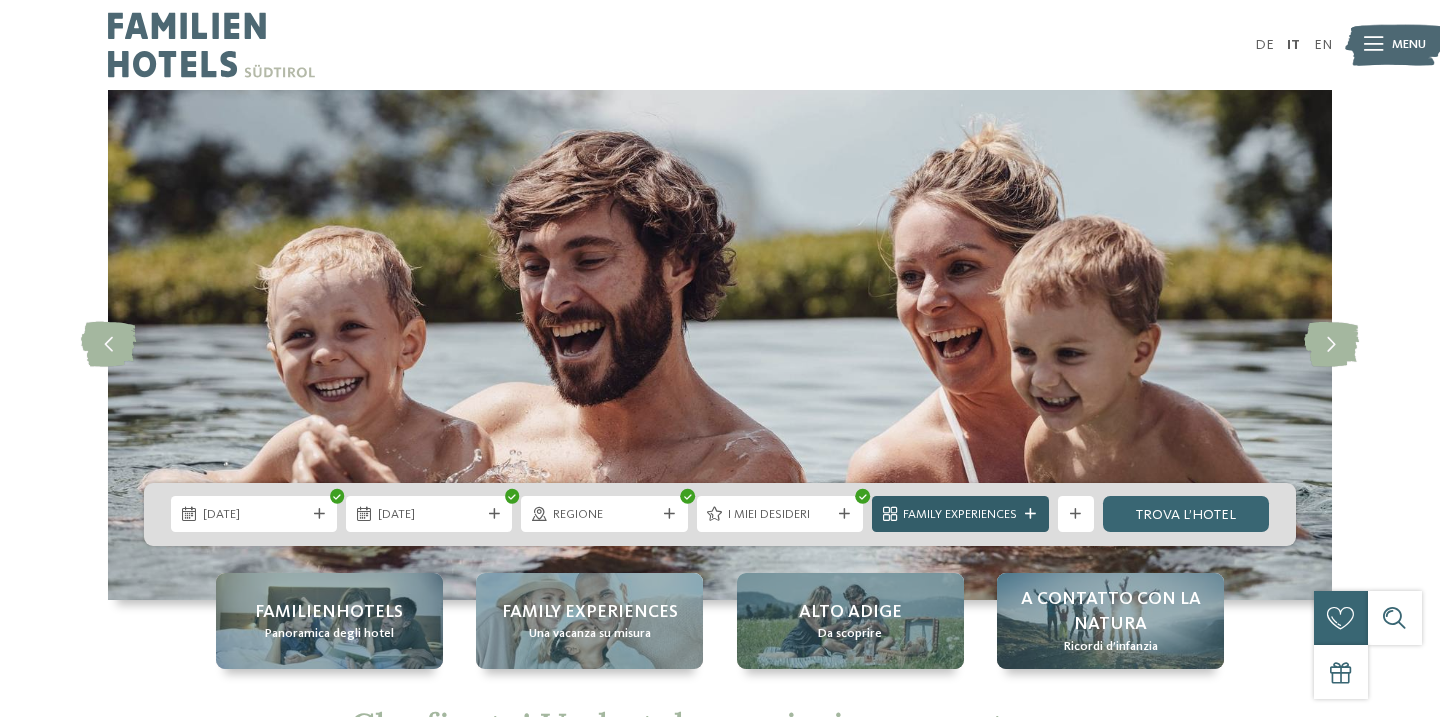 click at bounding box center (1031, 514) 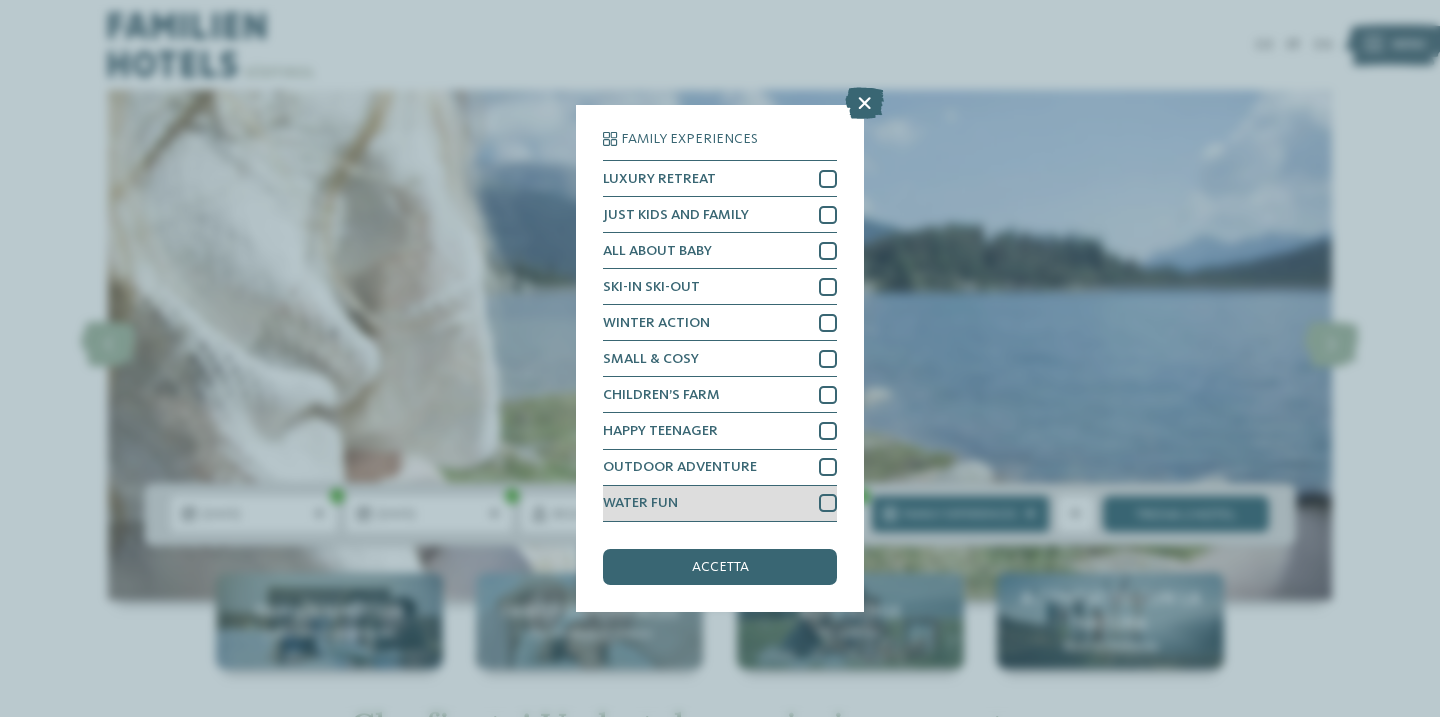 click at bounding box center [828, 503] 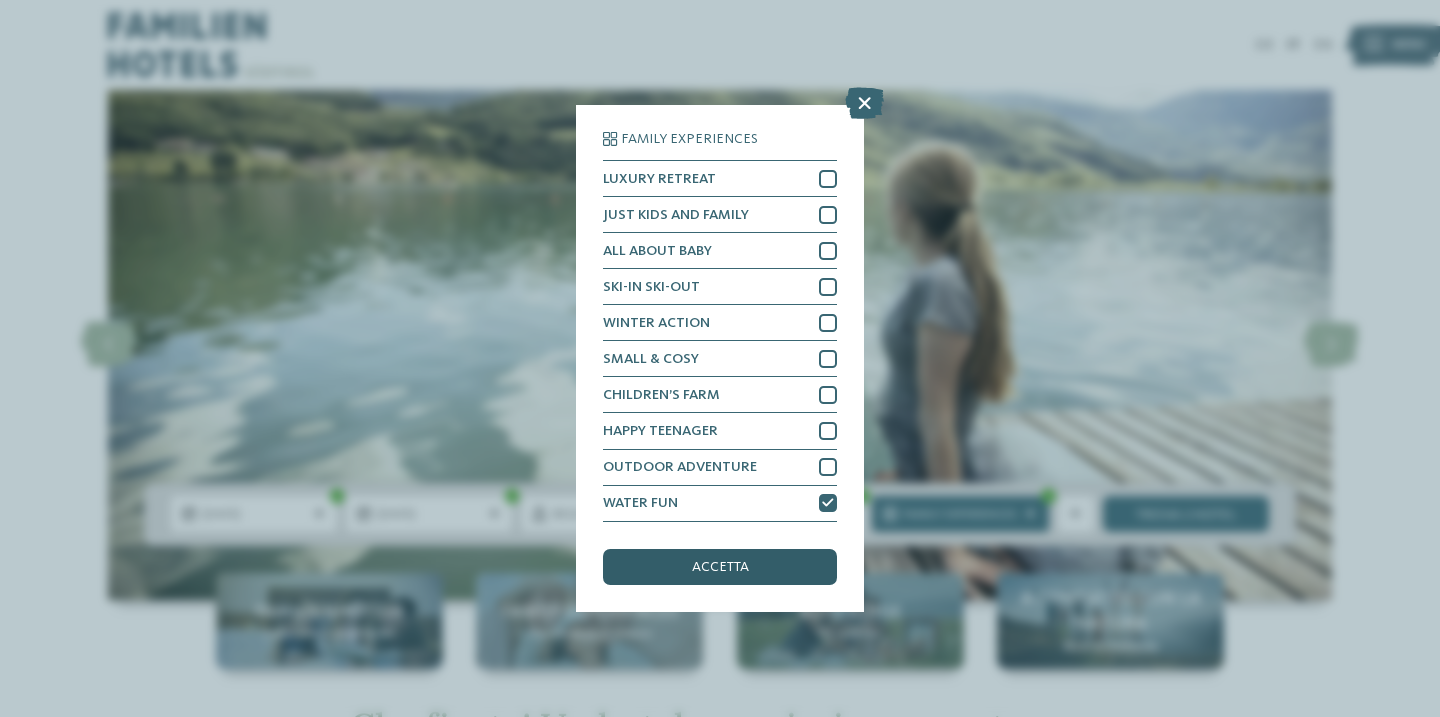 click on "accetta" at bounding box center (720, 567) 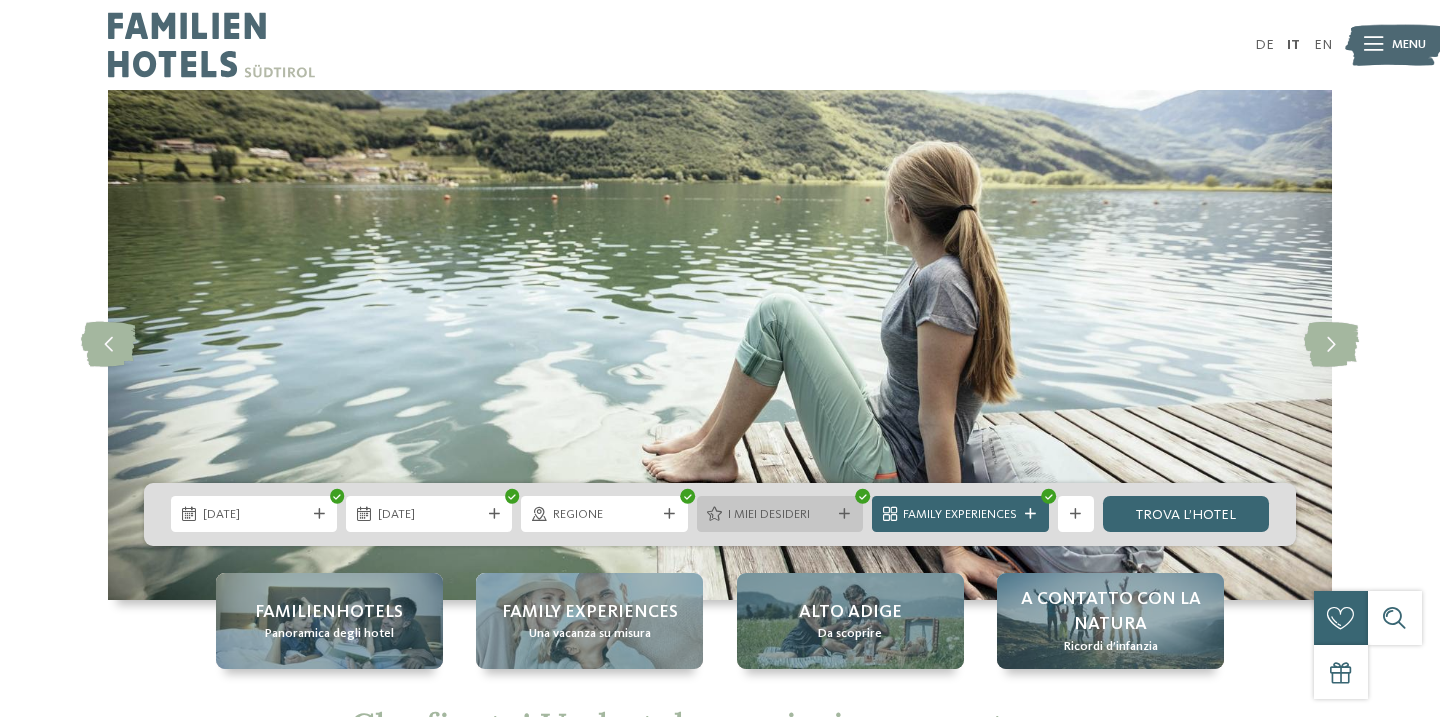 click on "I miei desideri" at bounding box center [779, 515] 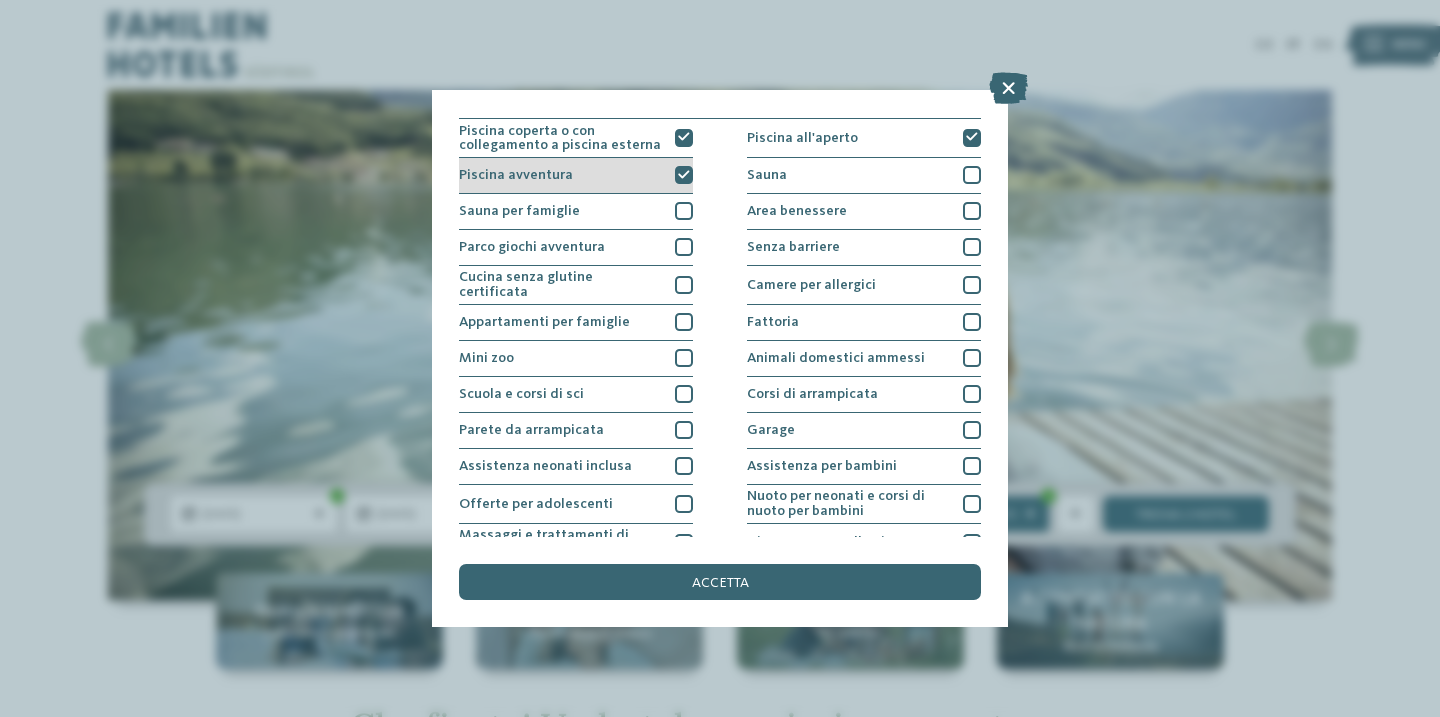 click at bounding box center (684, 175) 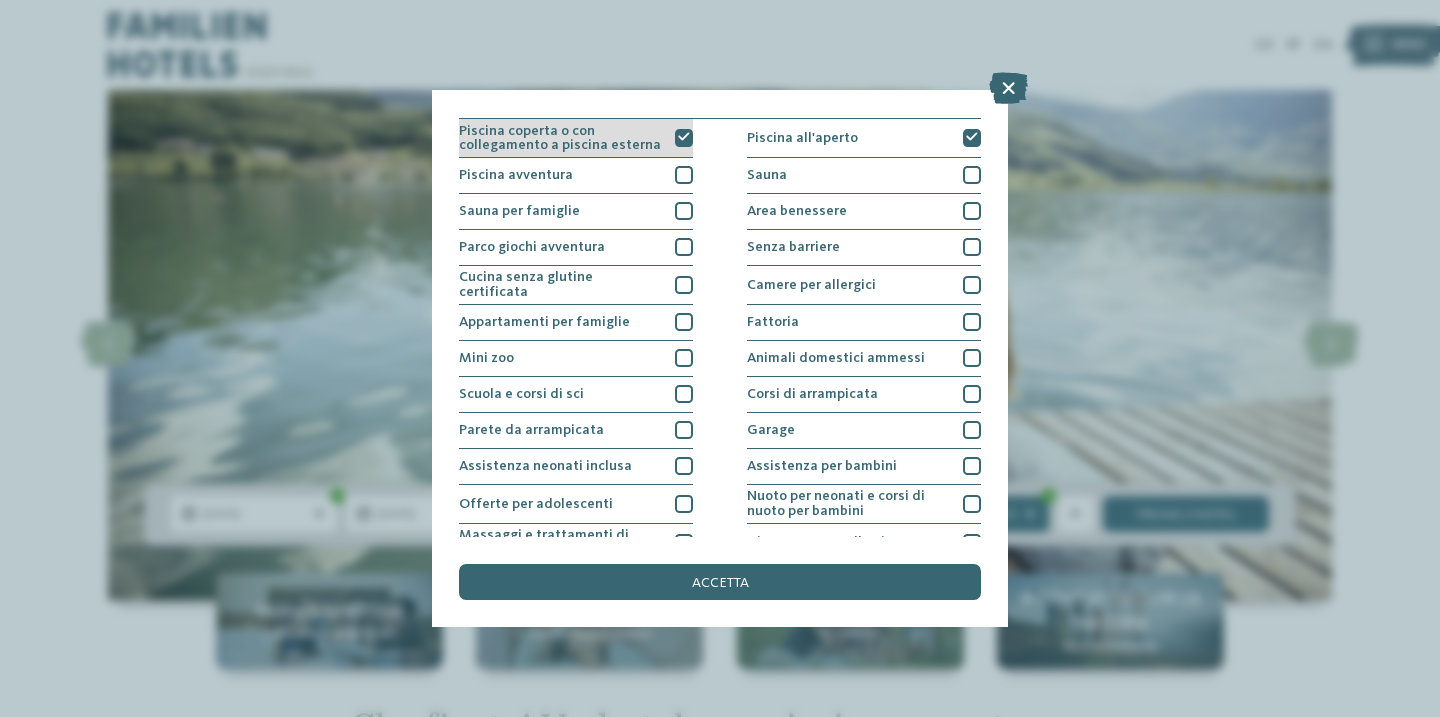 click at bounding box center (684, 137) 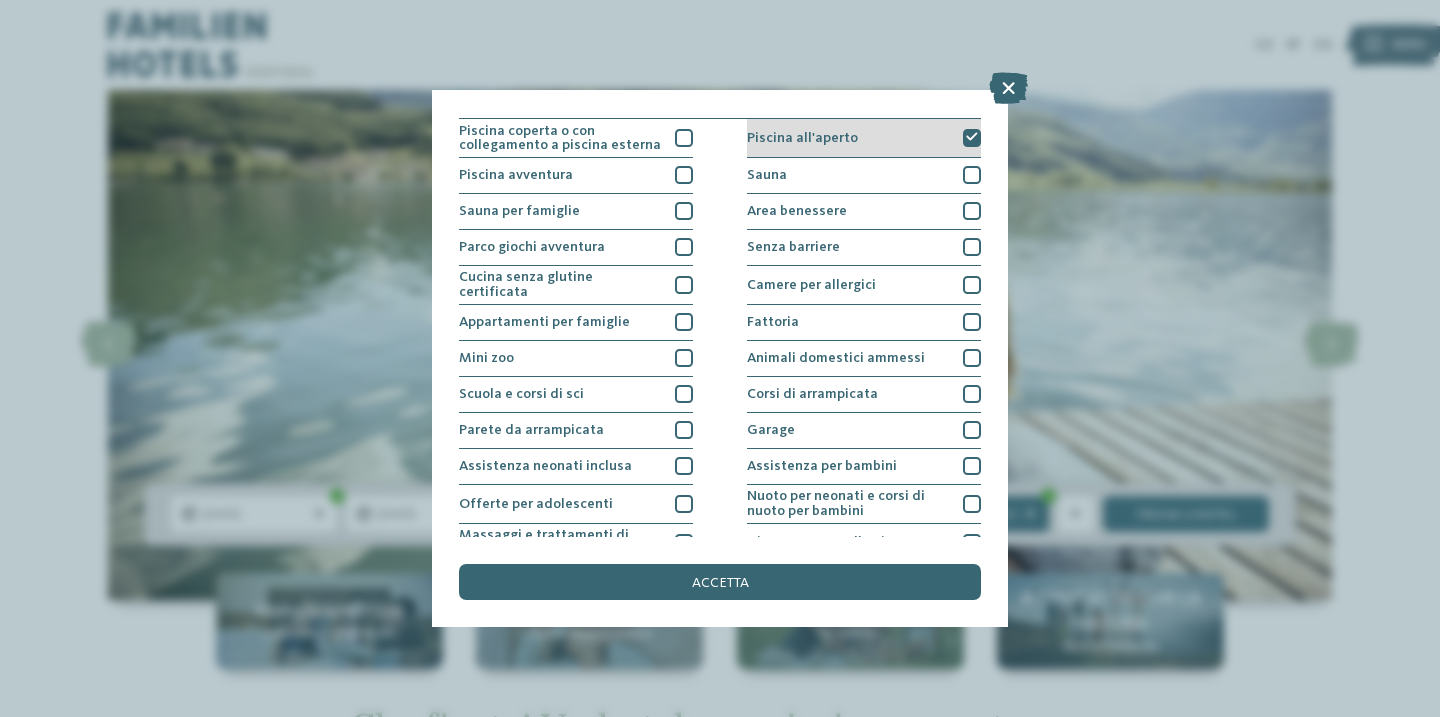 click at bounding box center [972, 137] 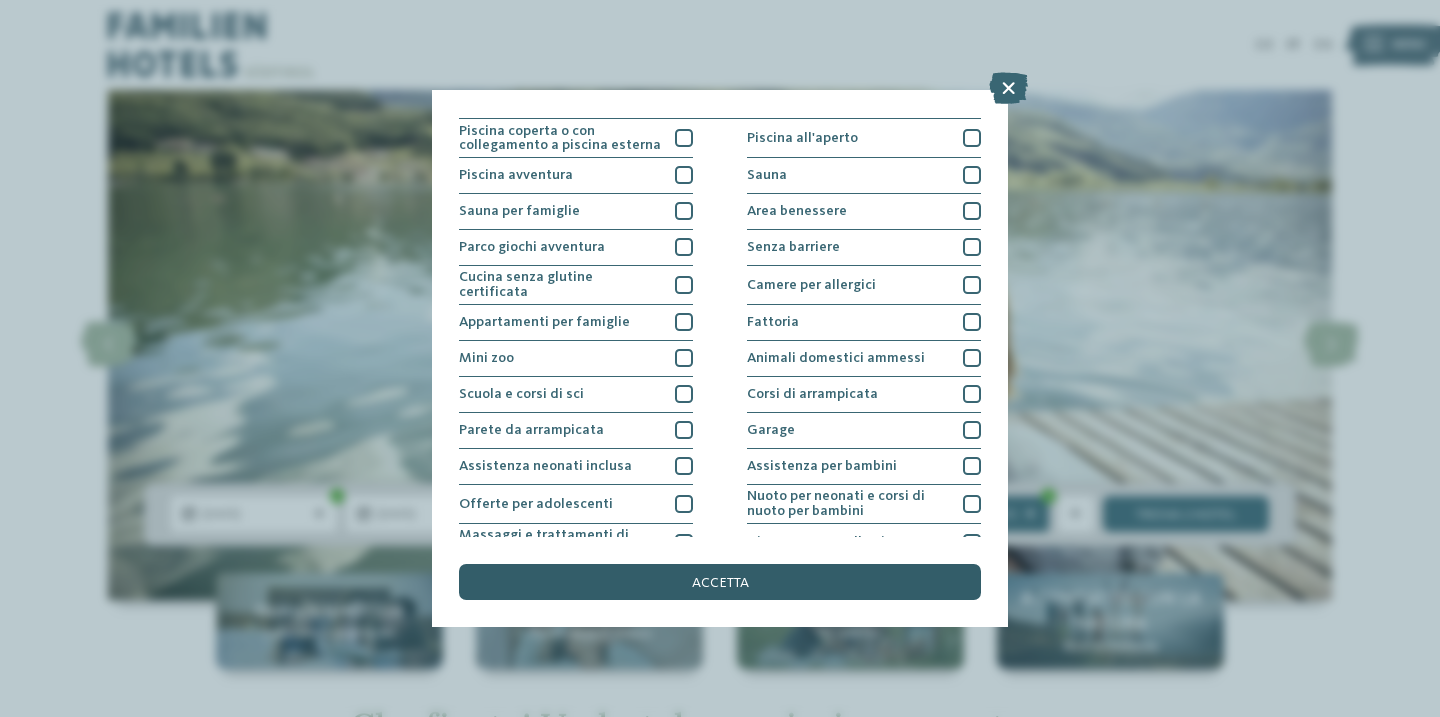 click on "accetta" at bounding box center [720, 583] 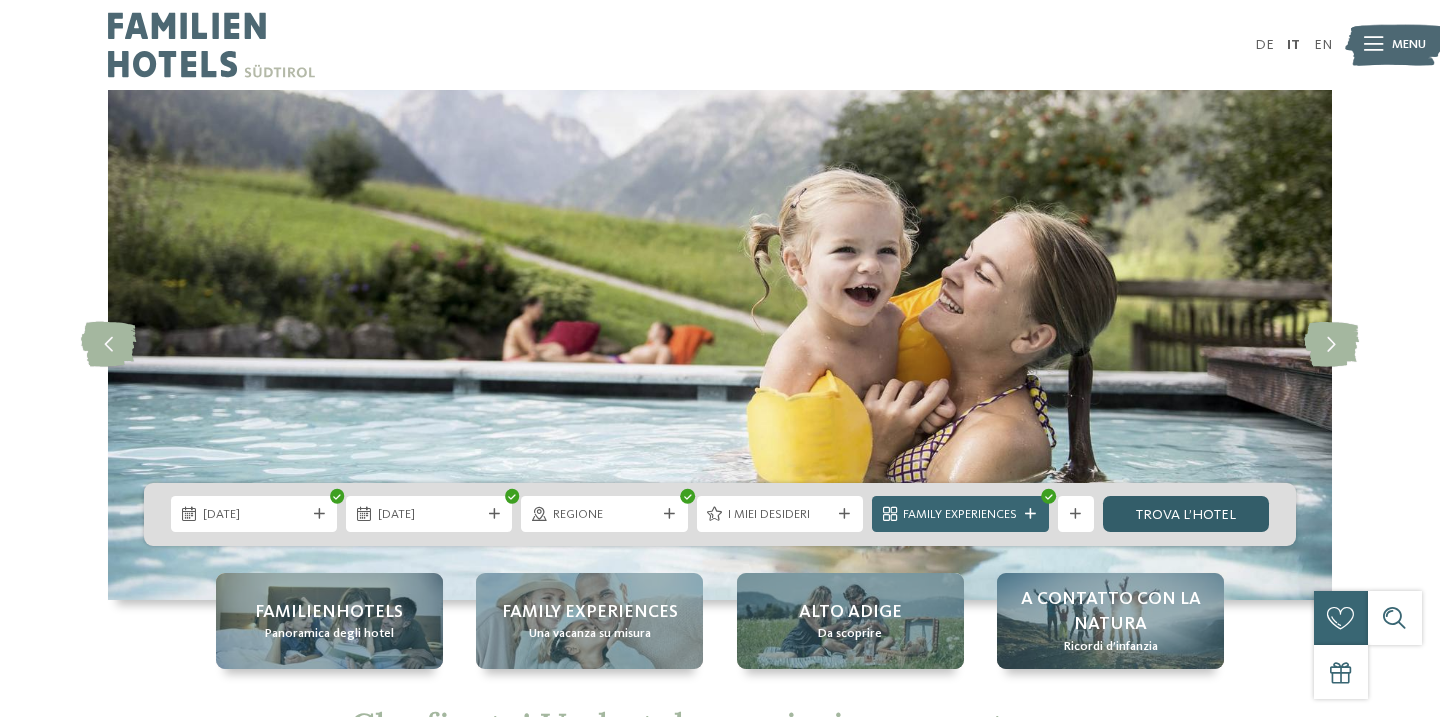 click on "trova l’hotel" at bounding box center (1186, 514) 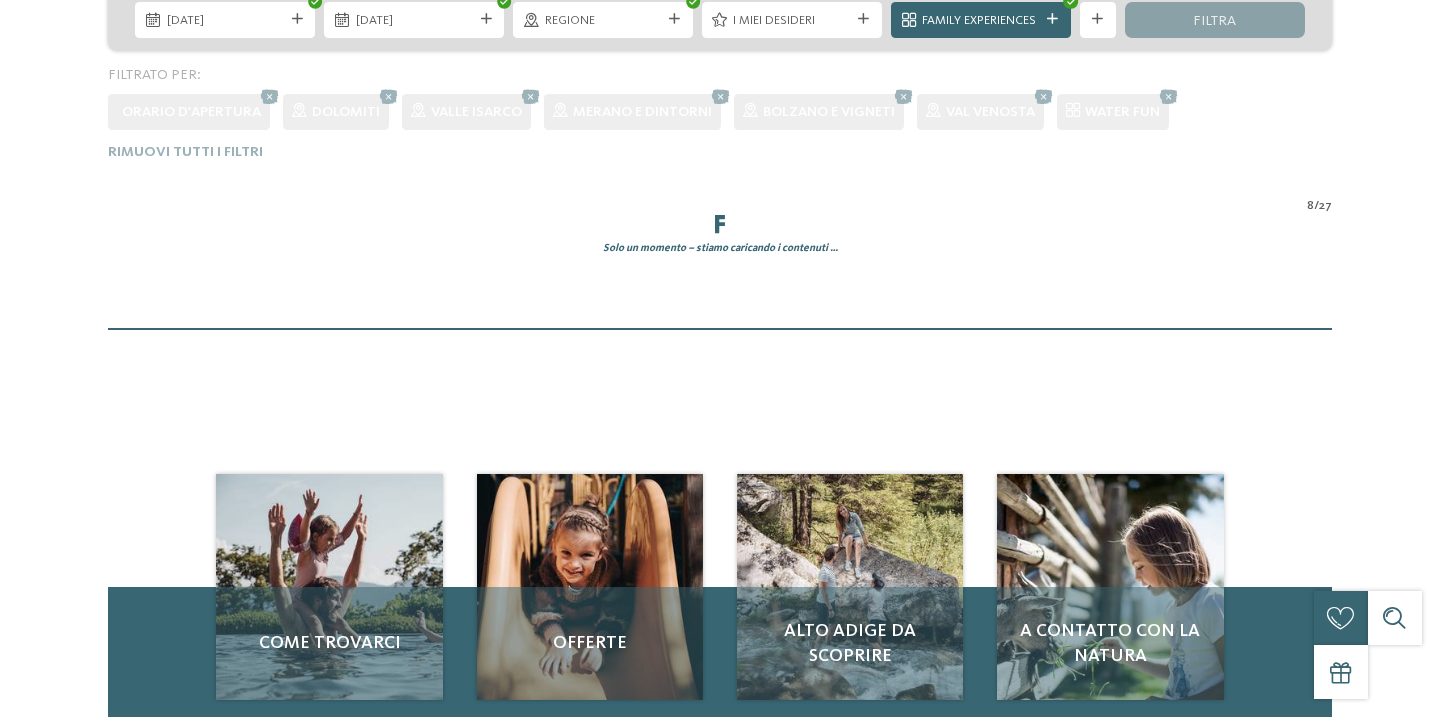 scroll, scrollTop: 0, scrollLeft: 0, axis: both 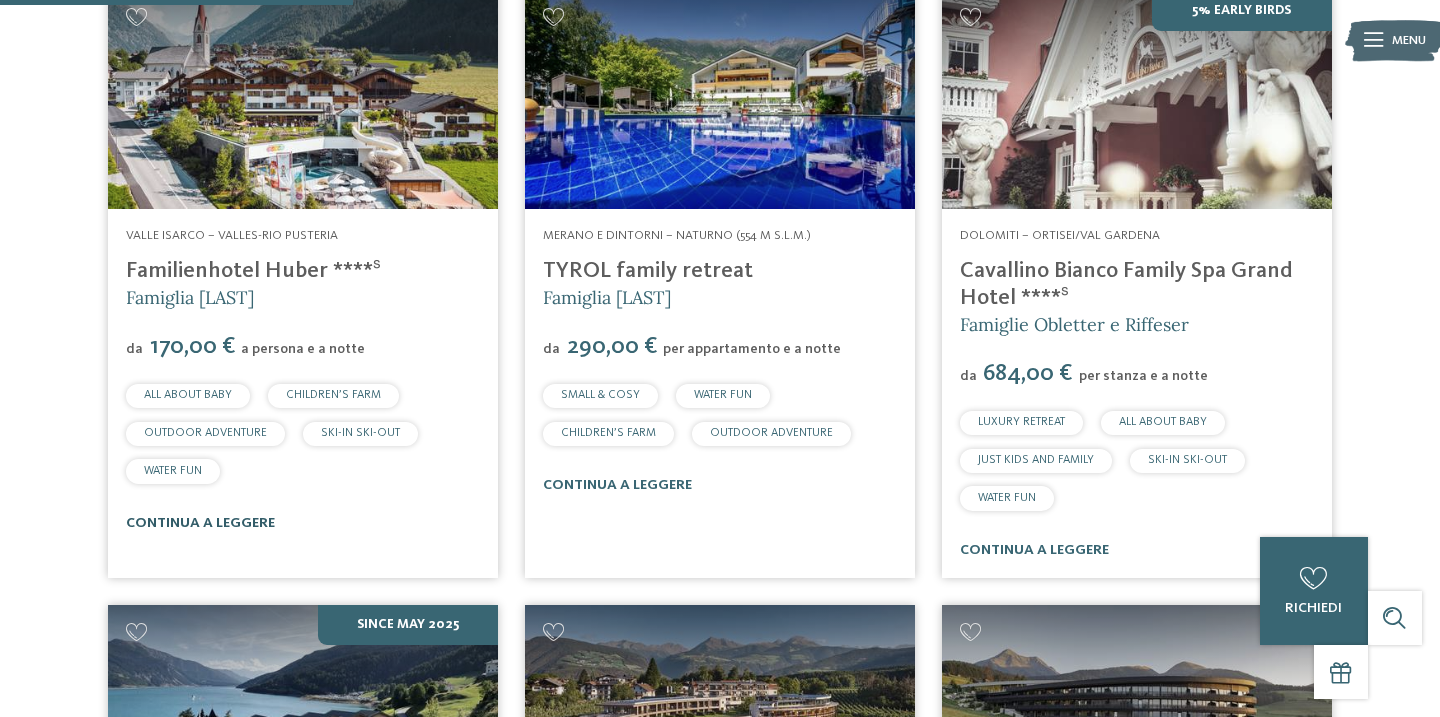 click on "continua a leggere" at bounding box center (200, 523) 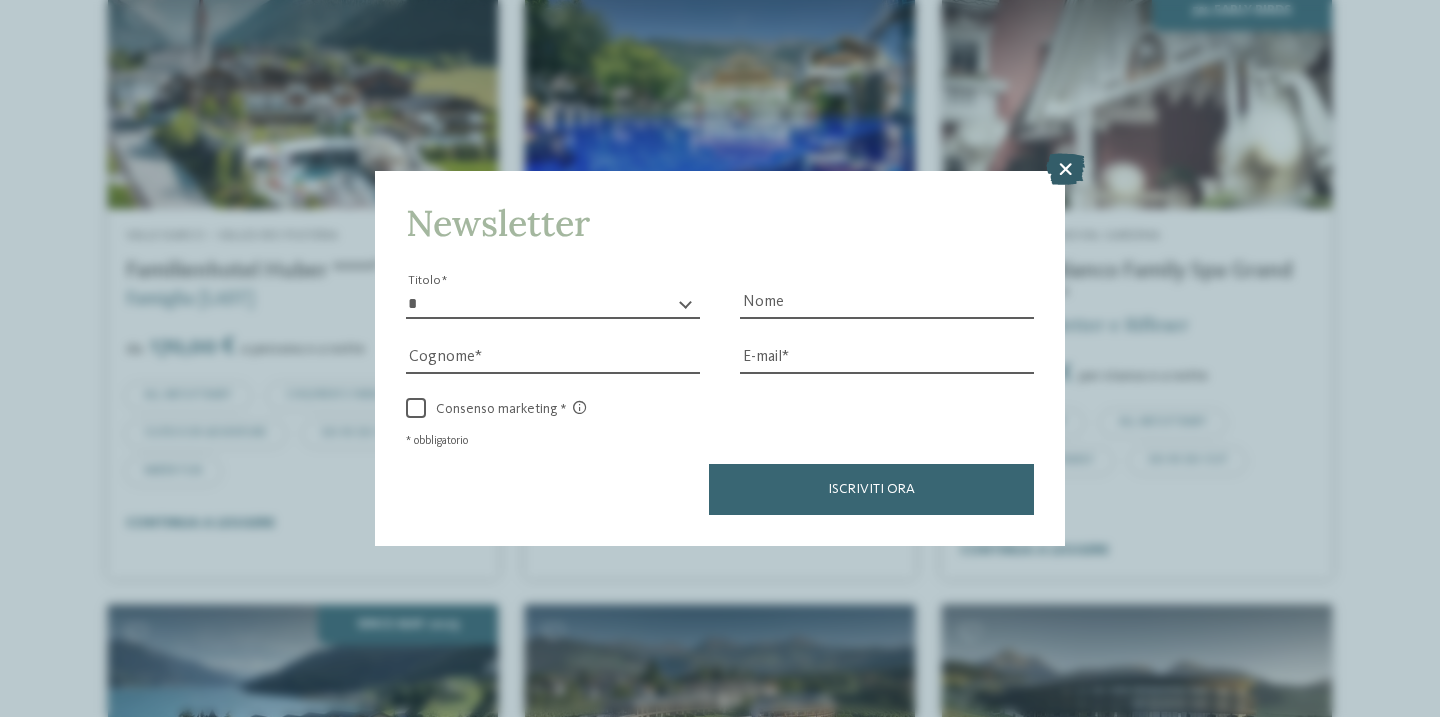 click at bounding box center (1065, 169) 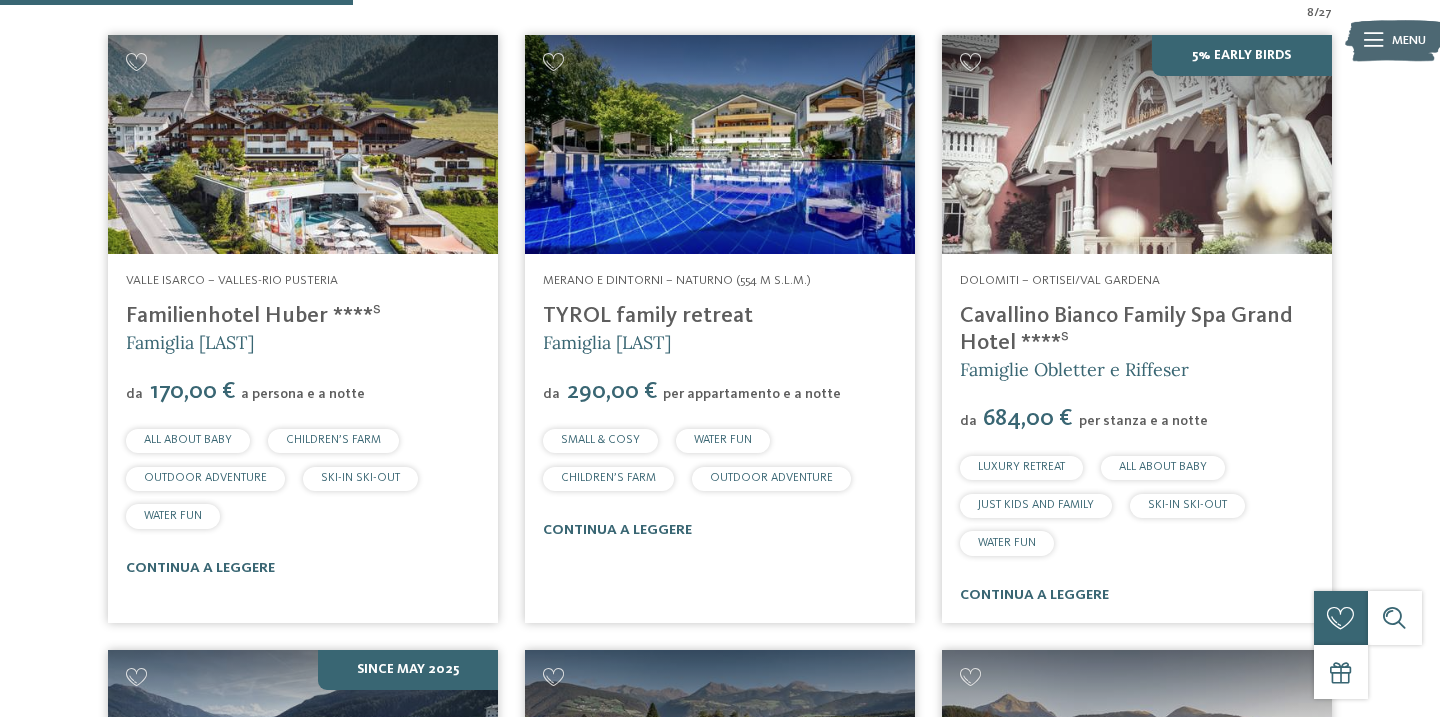 scroll, scrollTop: 657, scrollLeft: 0, axis: vertical 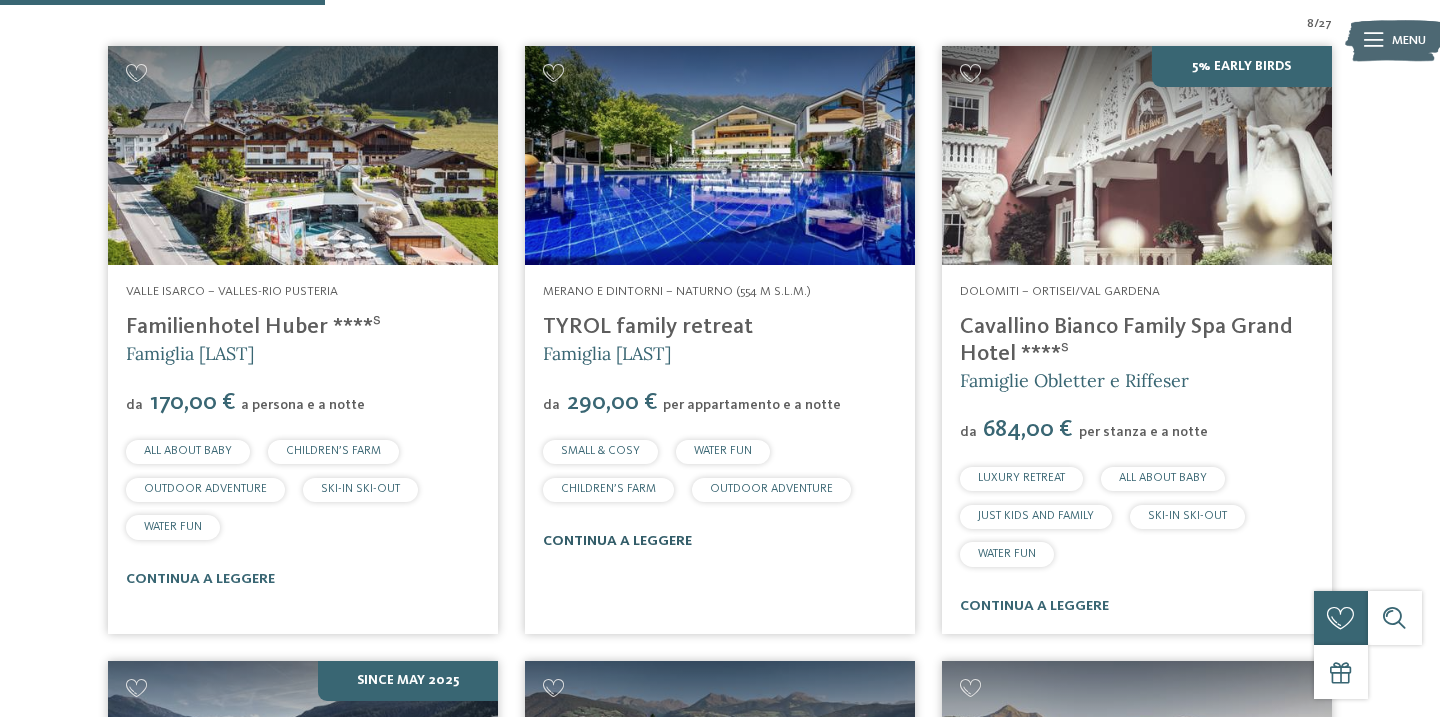 click on "continua a leggere" at bounding box center (617, 541) 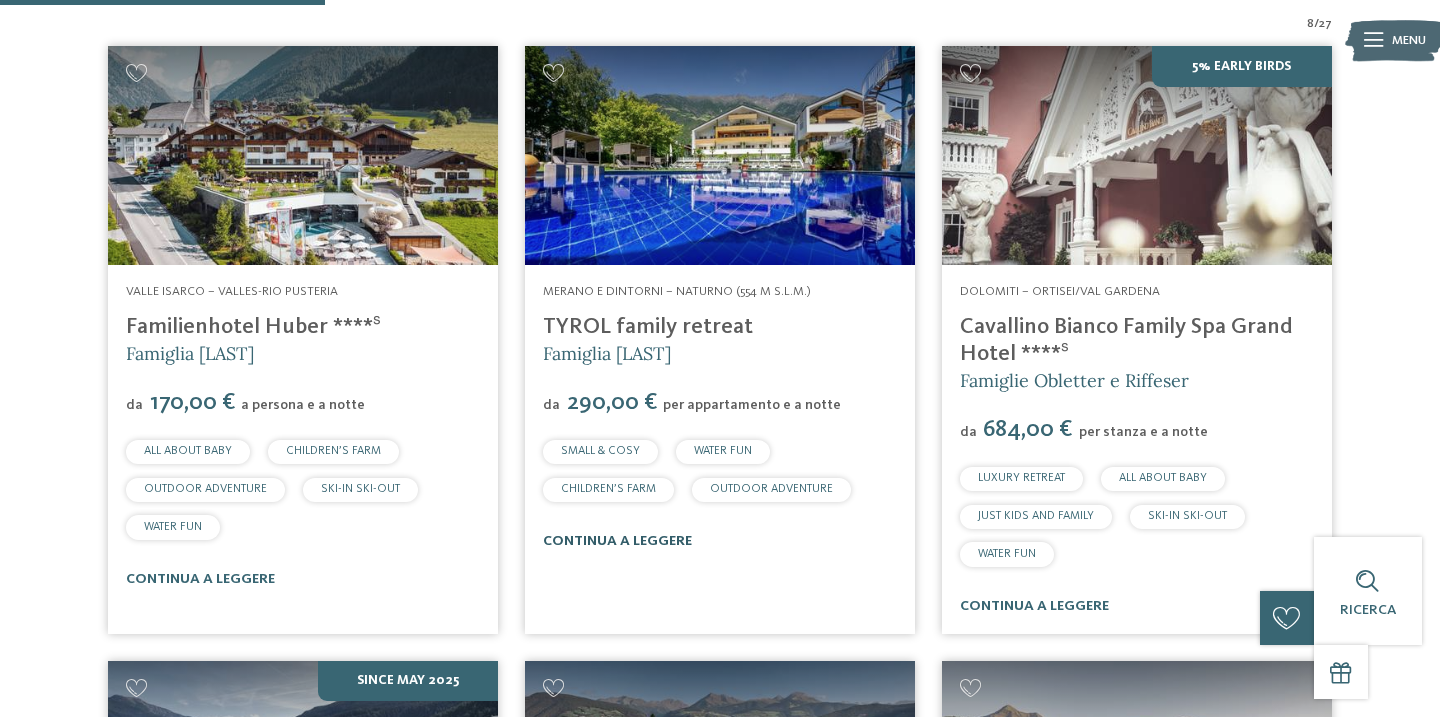 click on "continua a leggere" at bounding box center (617, 541) 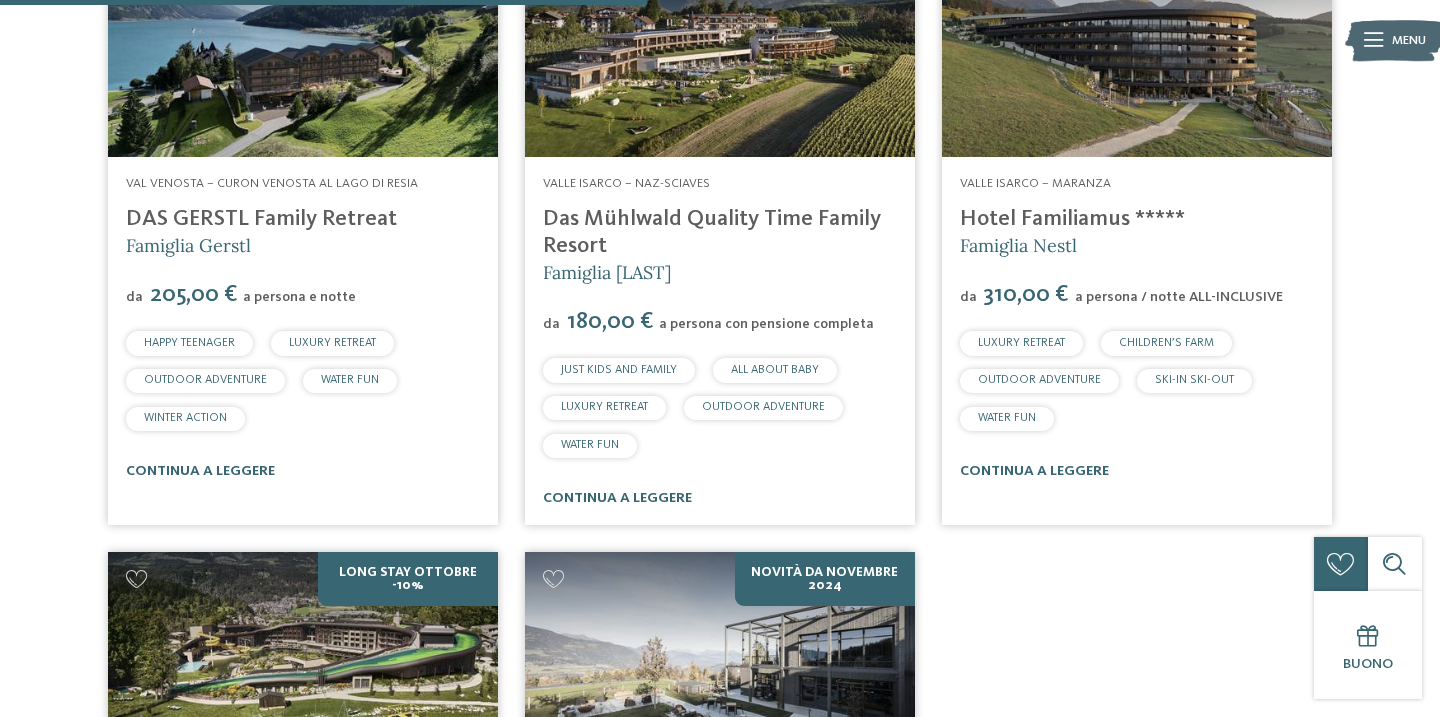 scroll, scrollTop: 1283, scrollLeft: 0, axis: vertical 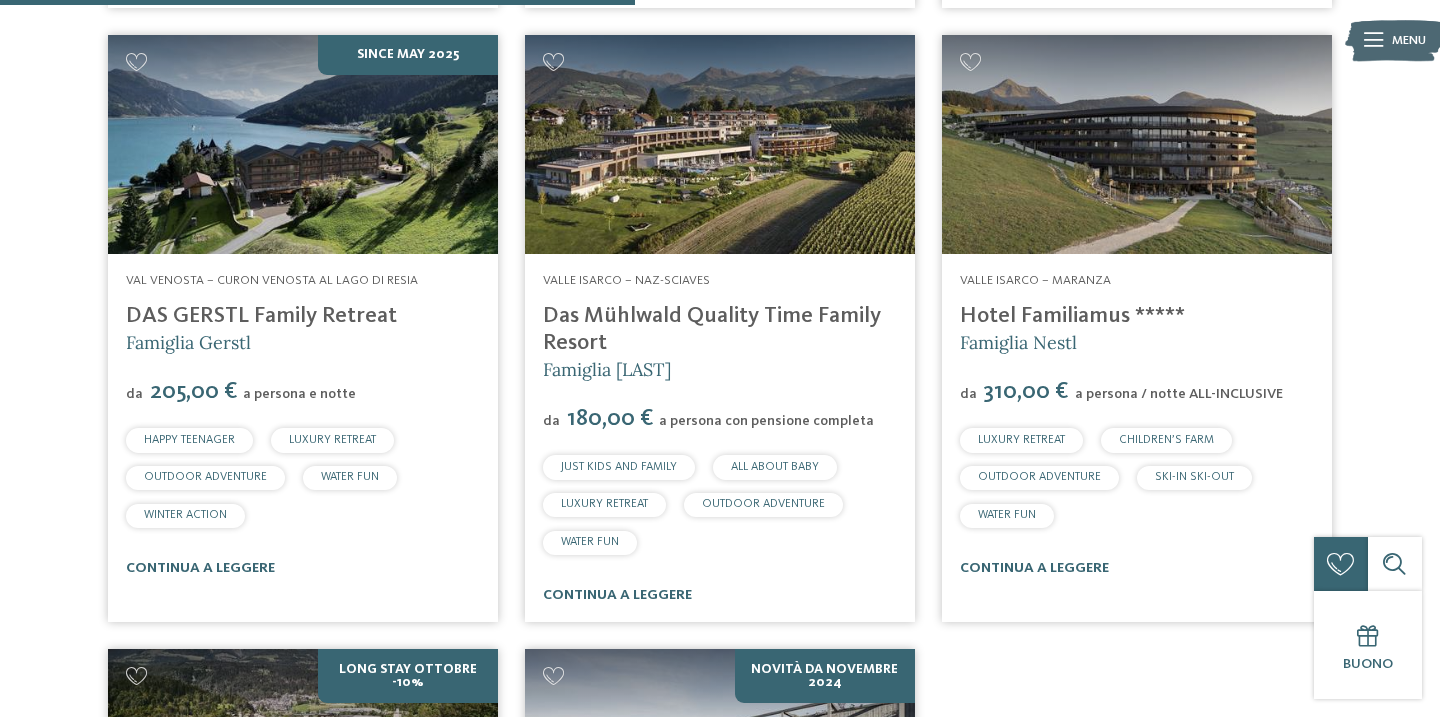 click on "Das Mühlwald Quality Time Family Resort" at bounding box center (712, 329) 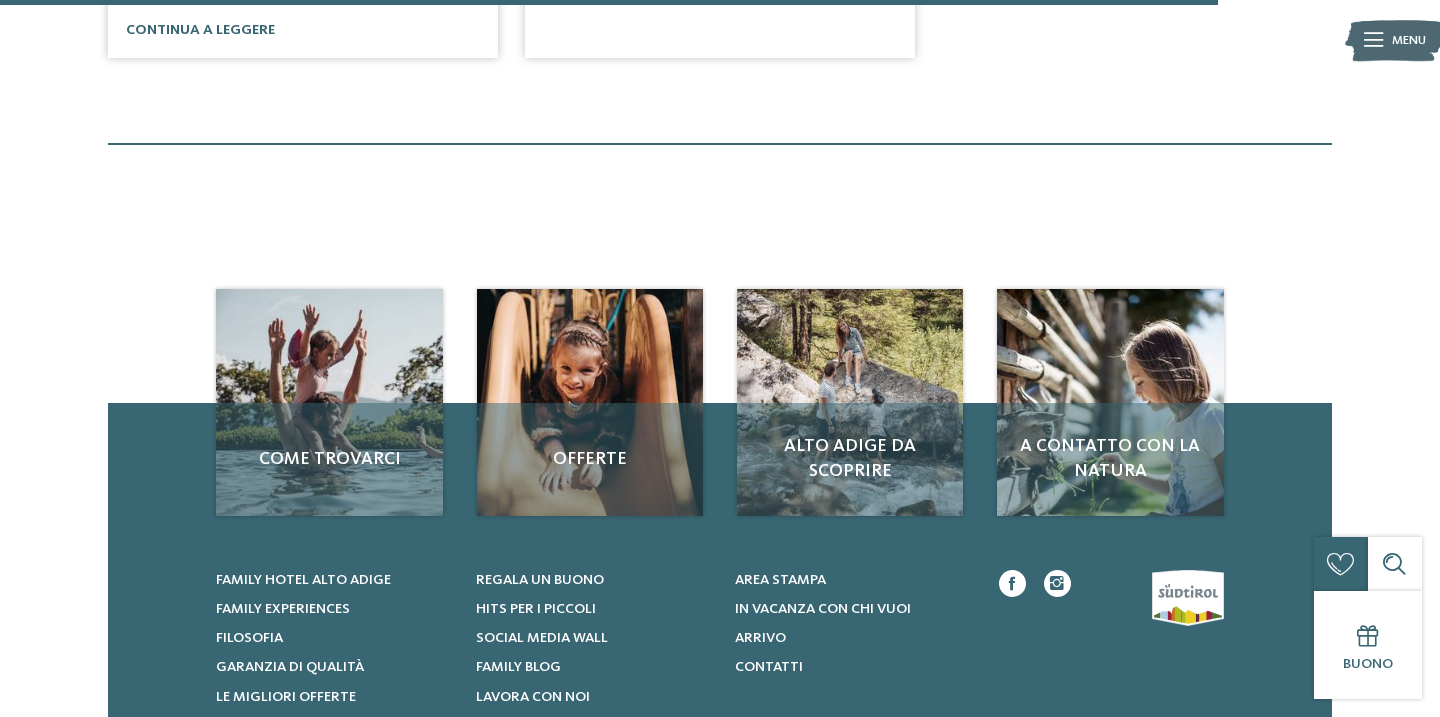 scroll, scrollTop: 2493, scrollLeft: 0, axis: vertical 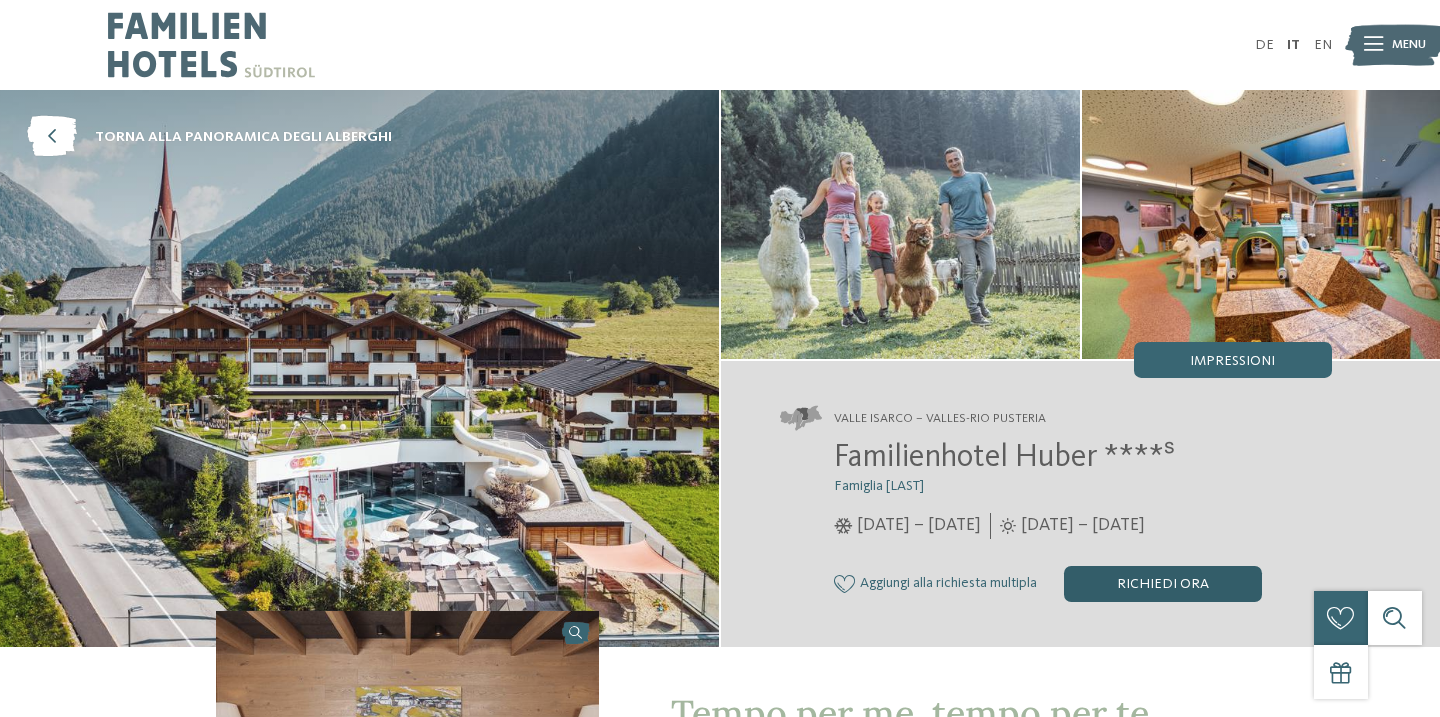 click on "Richiedi ora" at bounding box center (1163, 584) 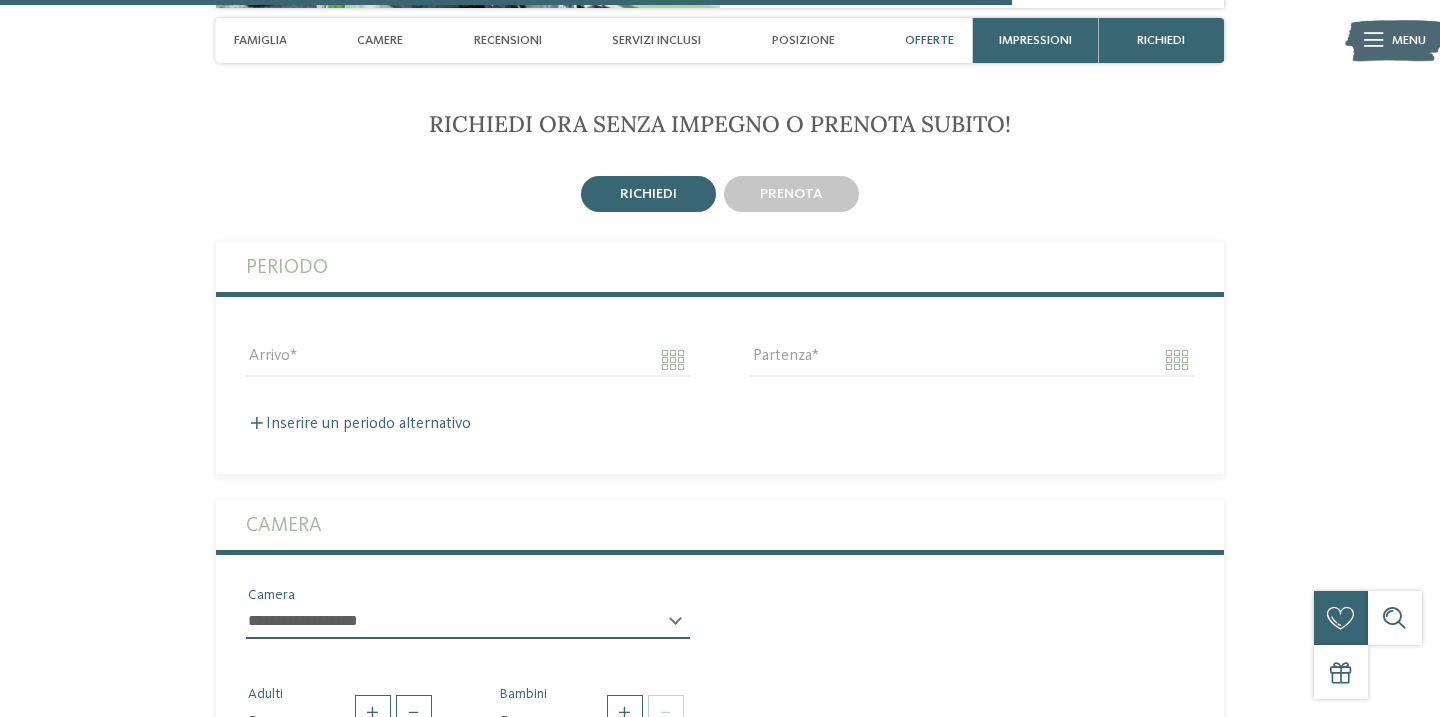 scroll, scrollTop: 4497, scrollLeft: 0, axis: vertical 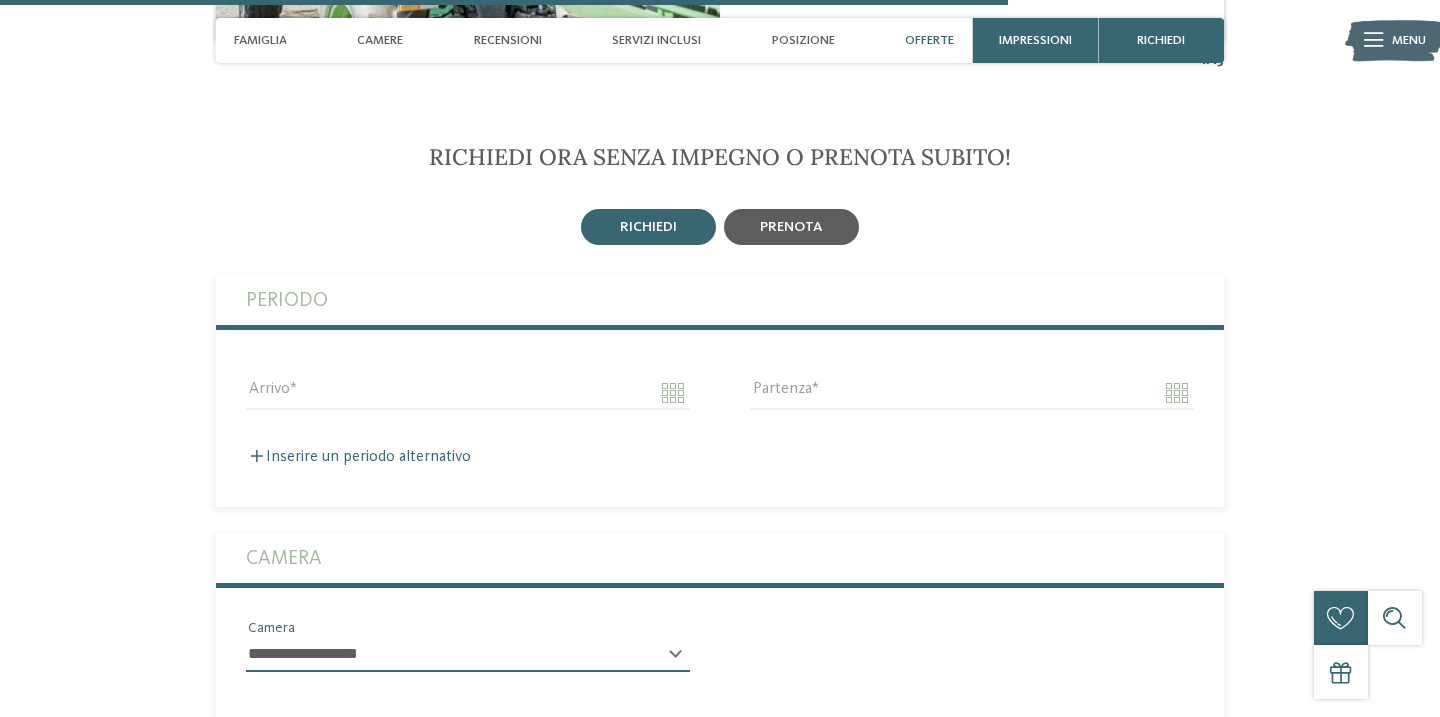 click on "prenota" at bounding box center [791, 227] 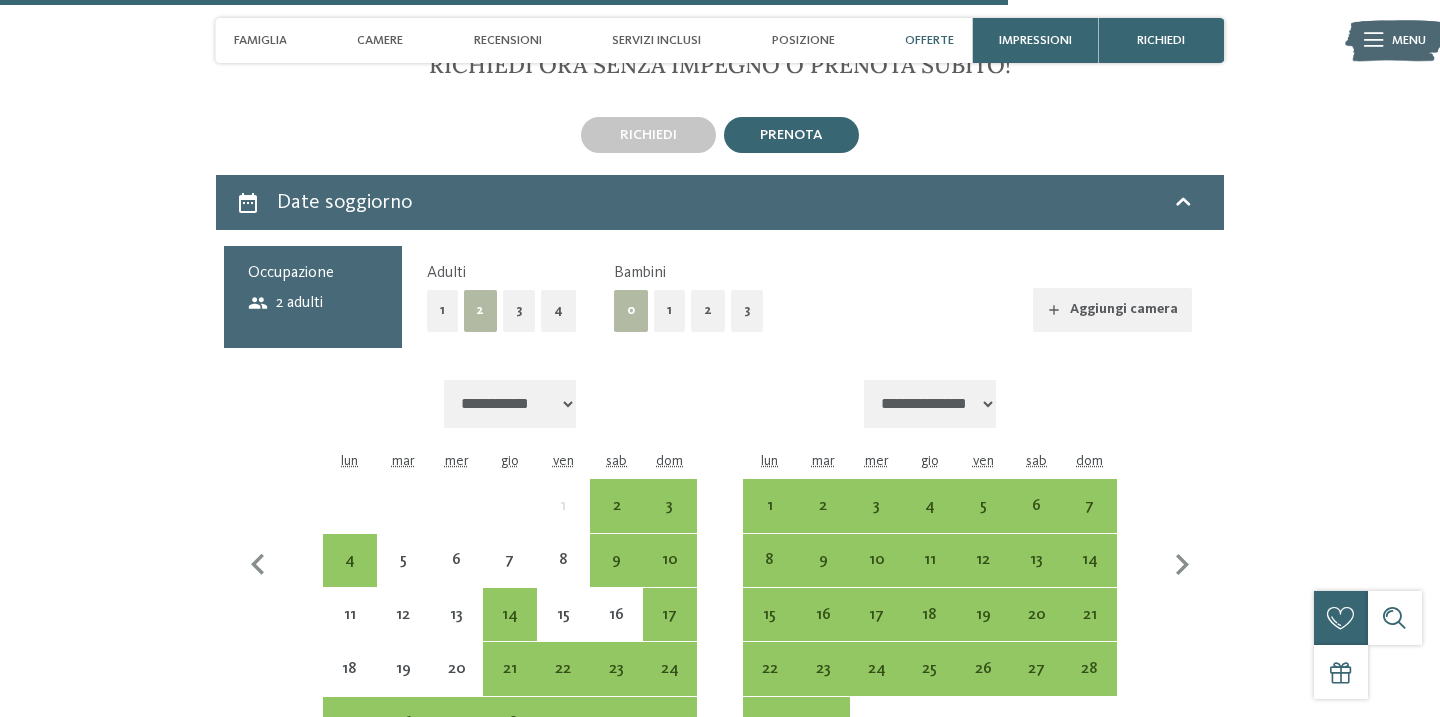 scroll, scrollTop: 4612, scrollLeft: 0, axis: vertical 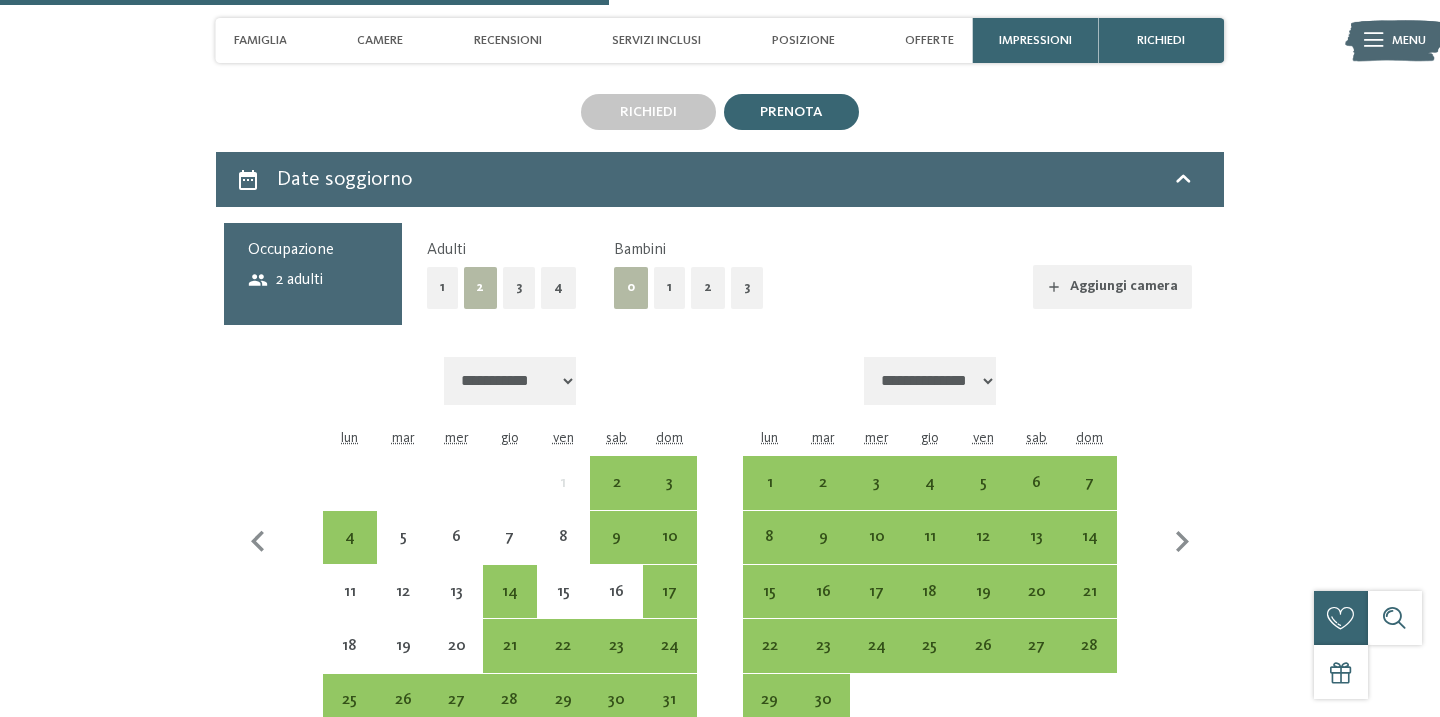 click on "2" at bounding box center (708, 287) 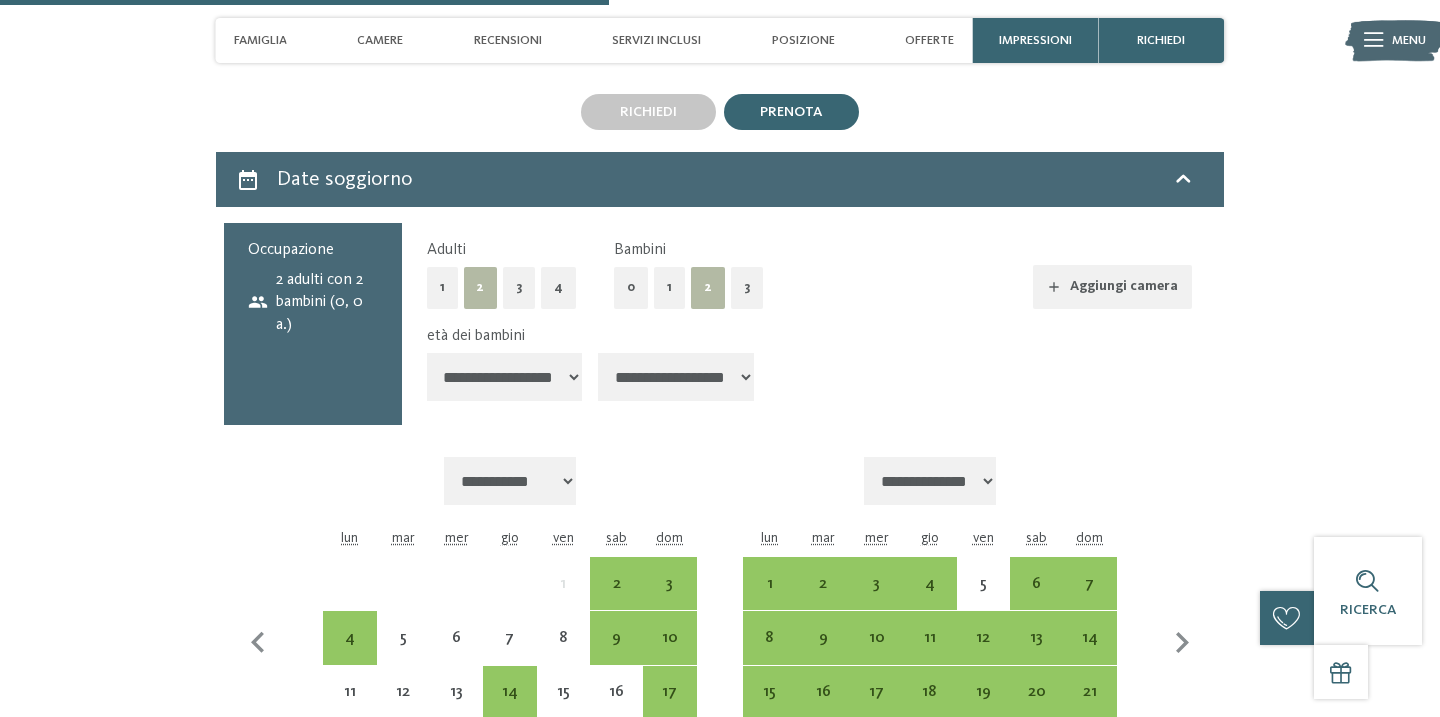 click on "**********" at bounding box center [505, 377] 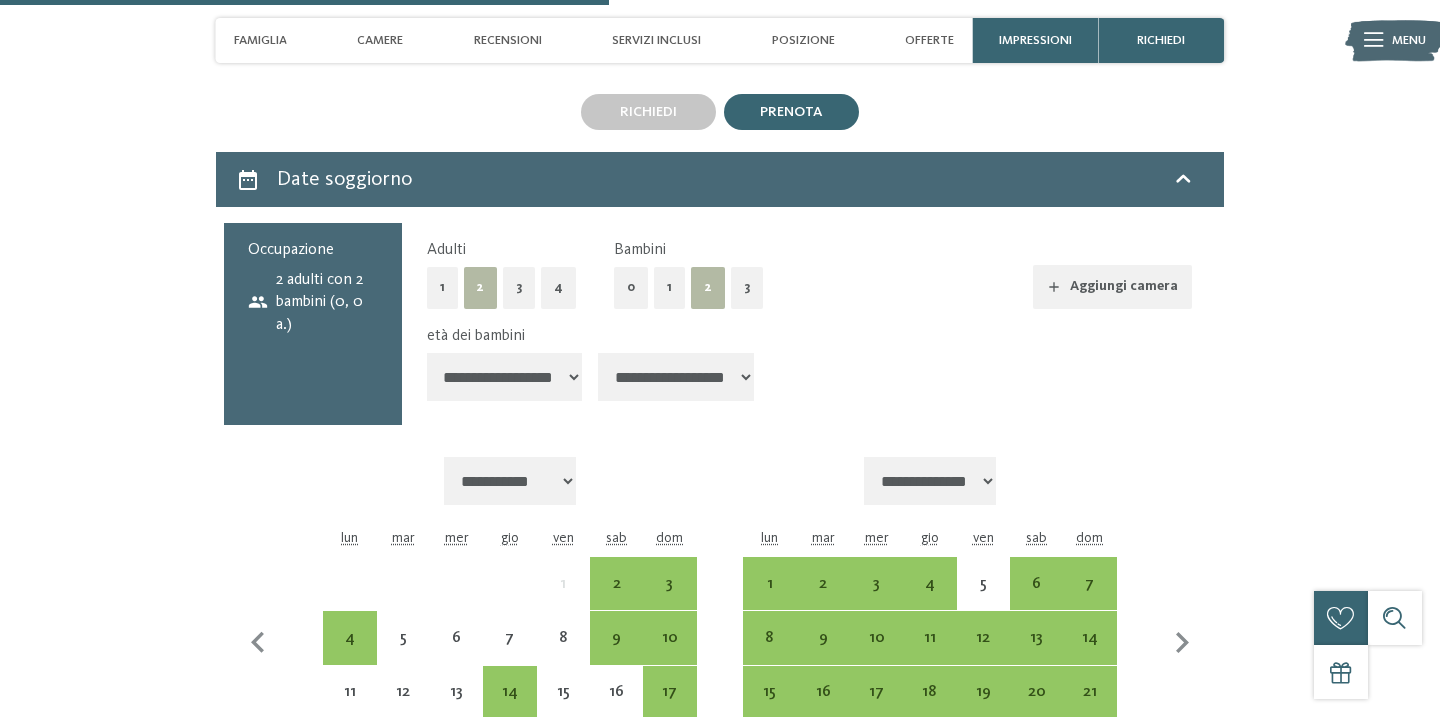 select on "*" 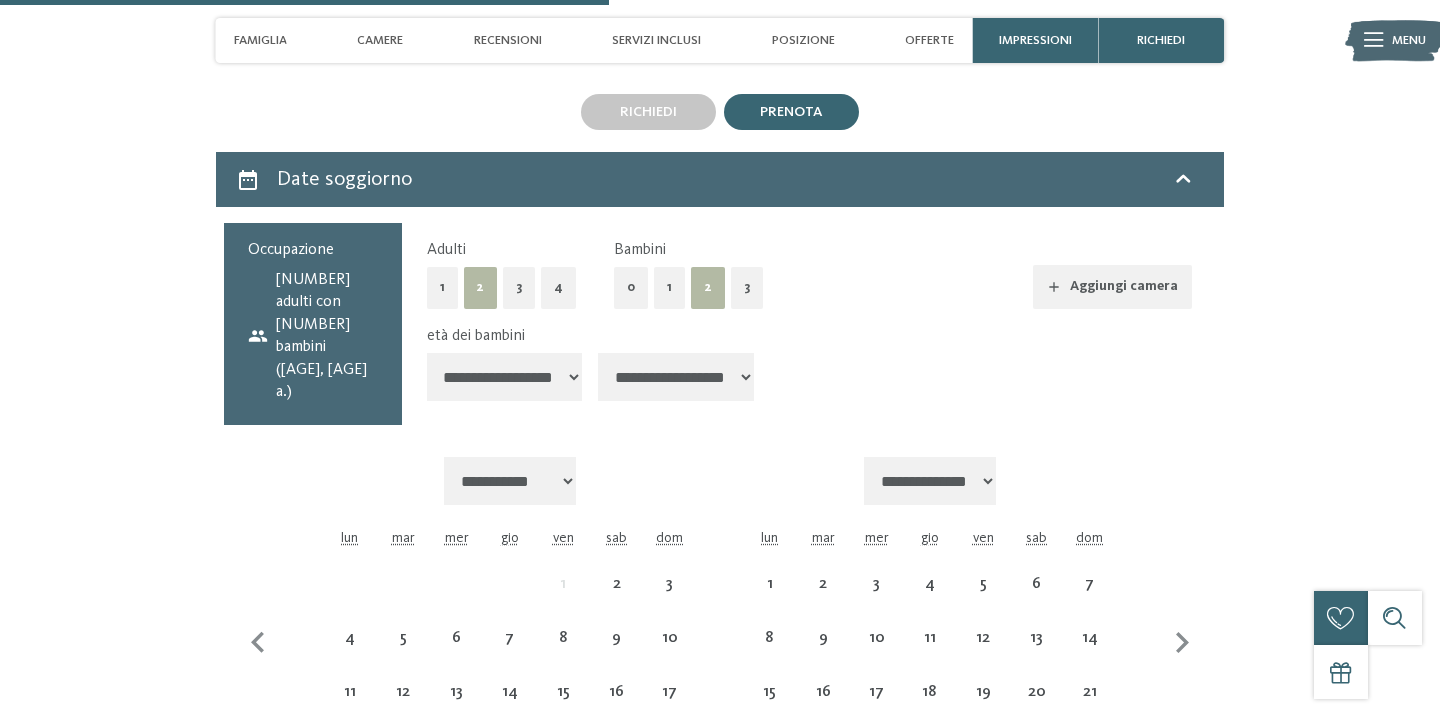 click on "**********" at bounding box center [676, 377] 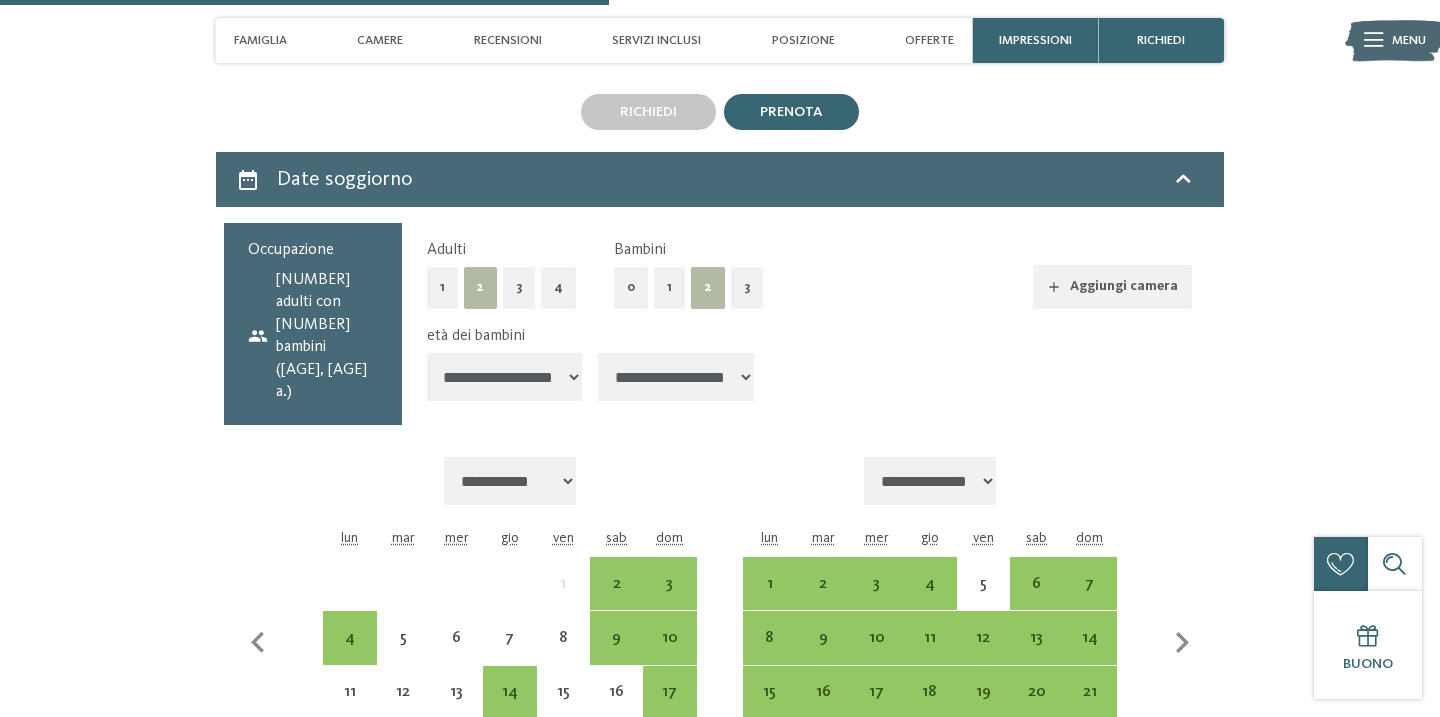 select on "**" 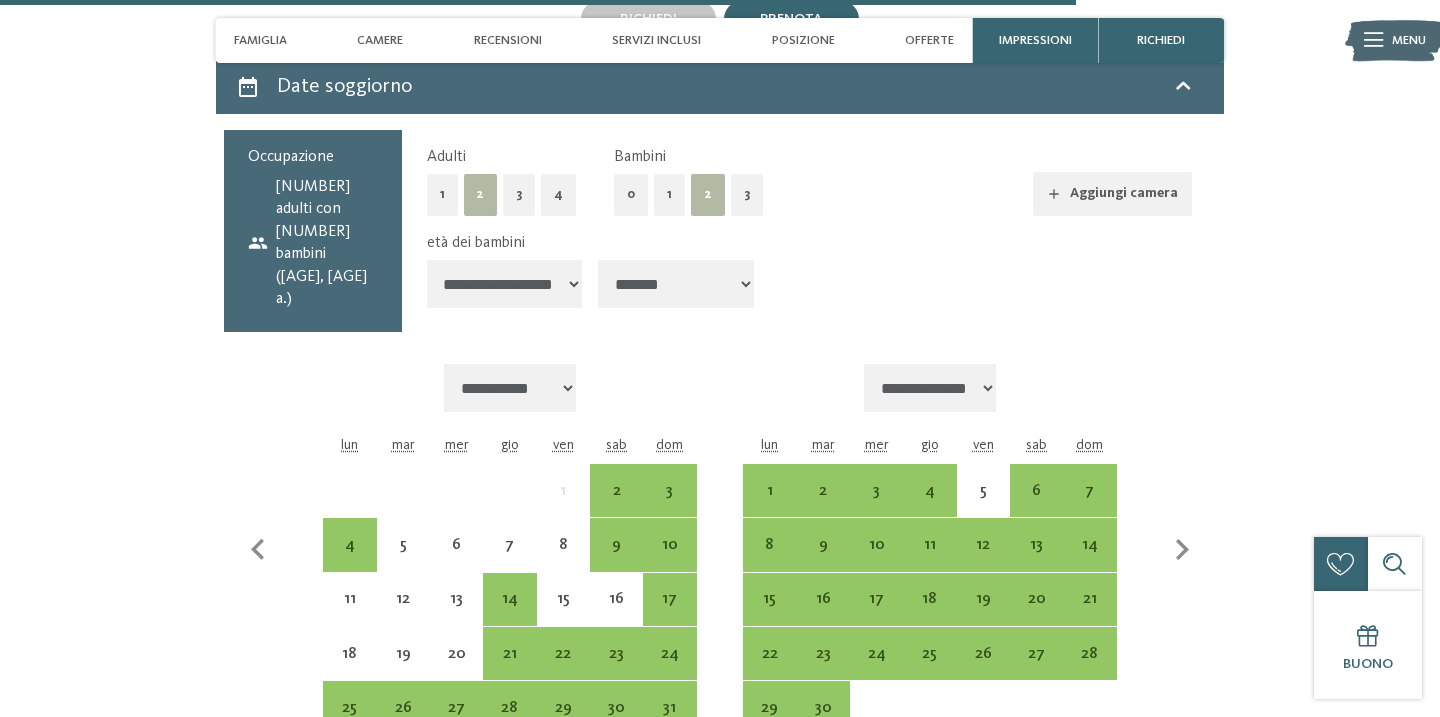 scroll, scrollTop: 4754, scrollLeft: 0, axis: vertical 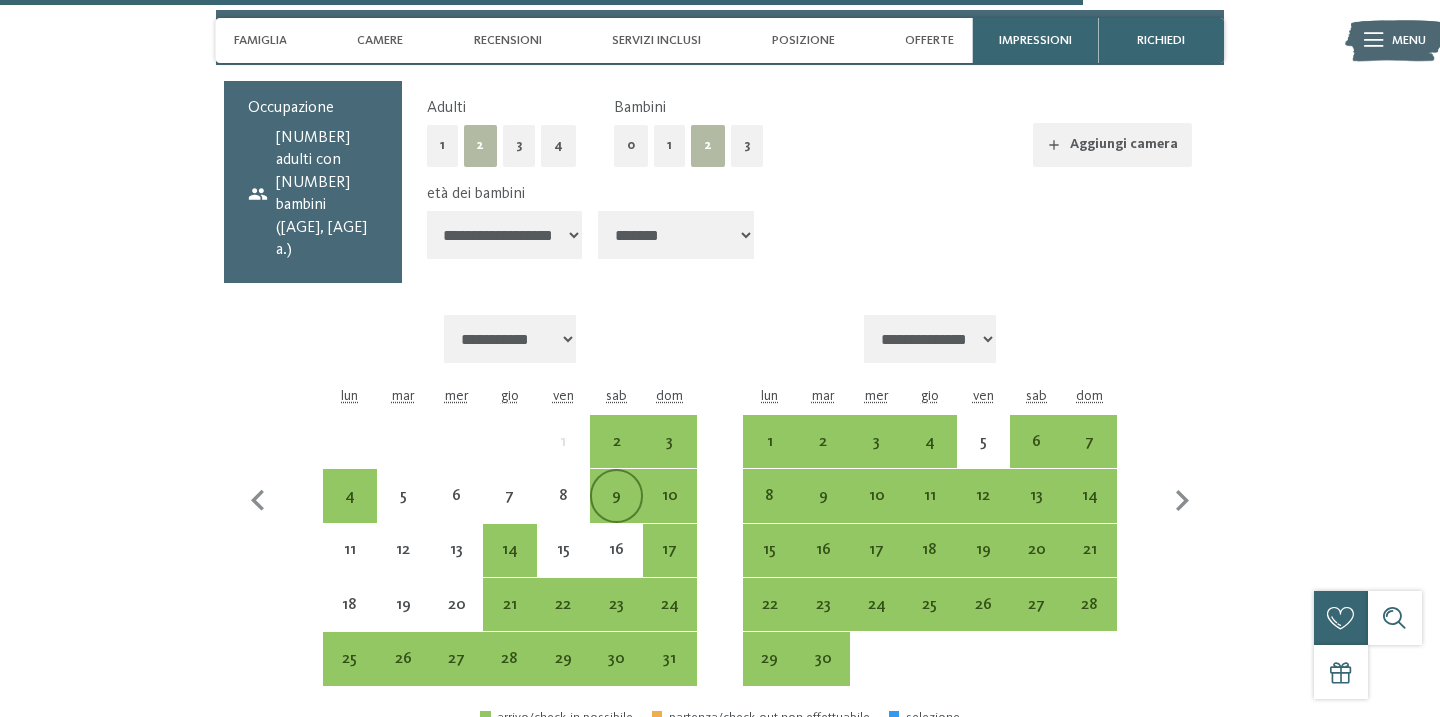 click on "DE
IT
EN" at bounding box center [720, -1235] 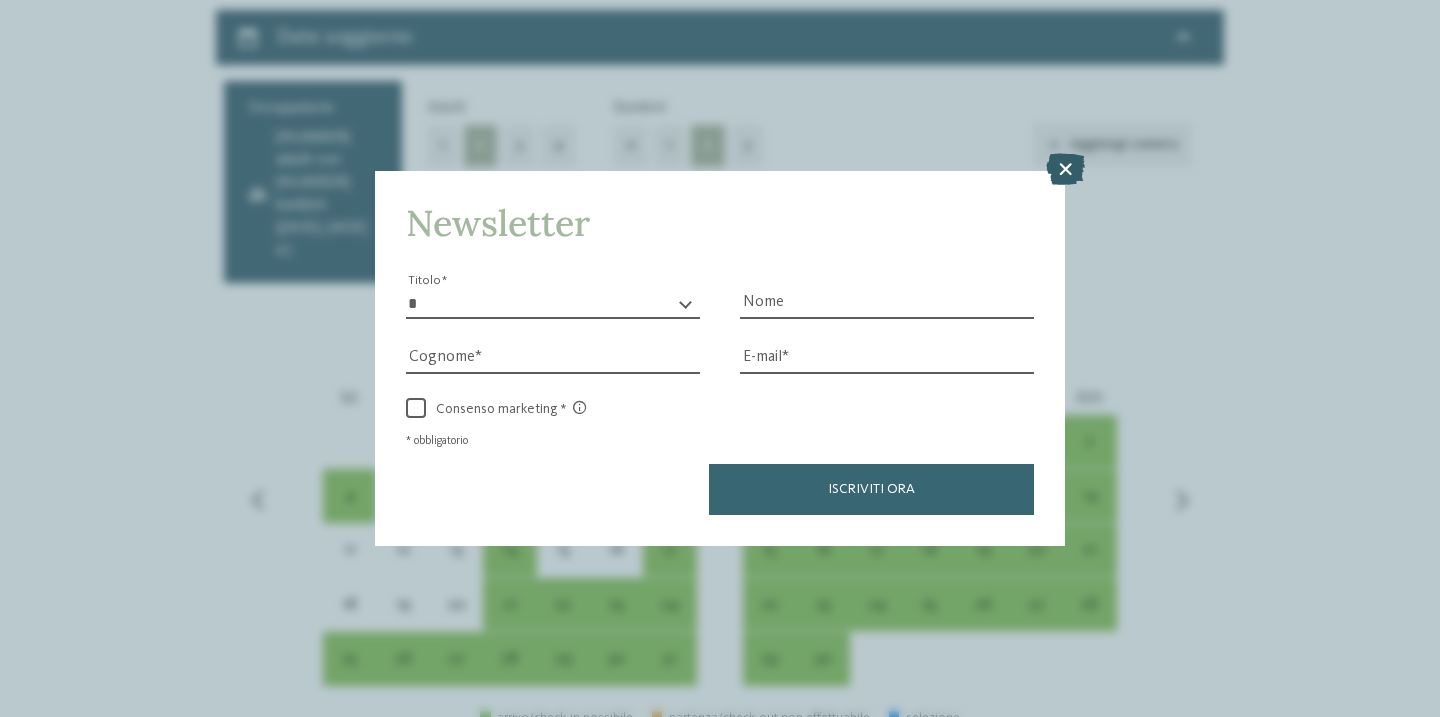 click at bounding box center [1065, 169] 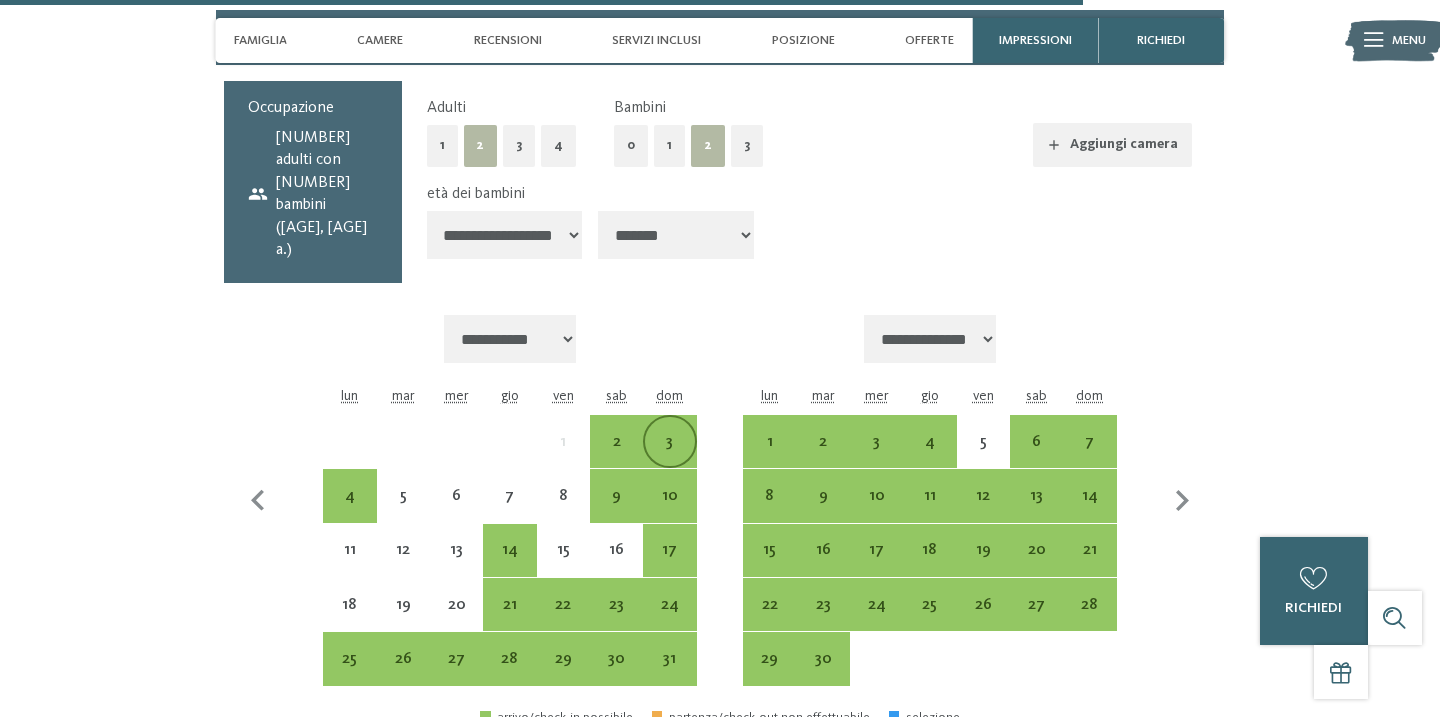 click on "3" at bounding box center (669, 458) 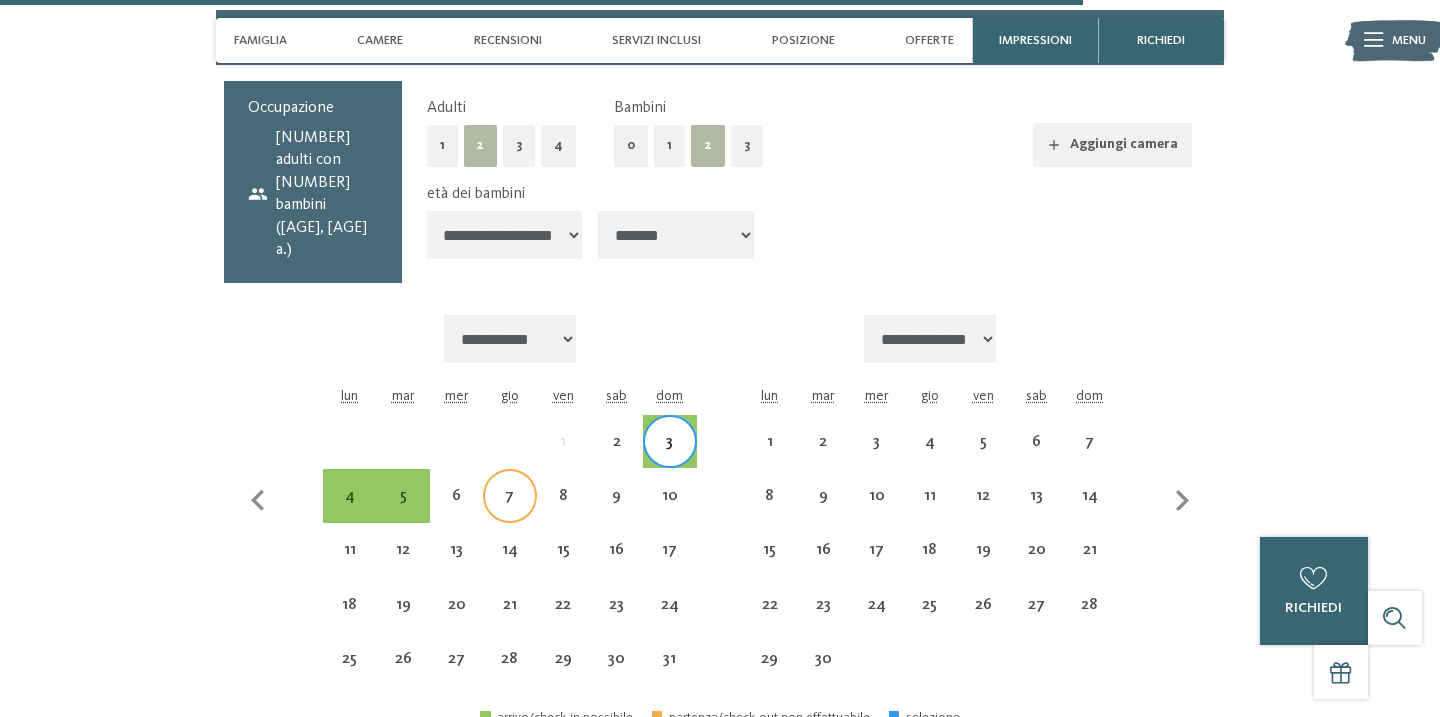 click on "7" at bounding box center [509, 512] 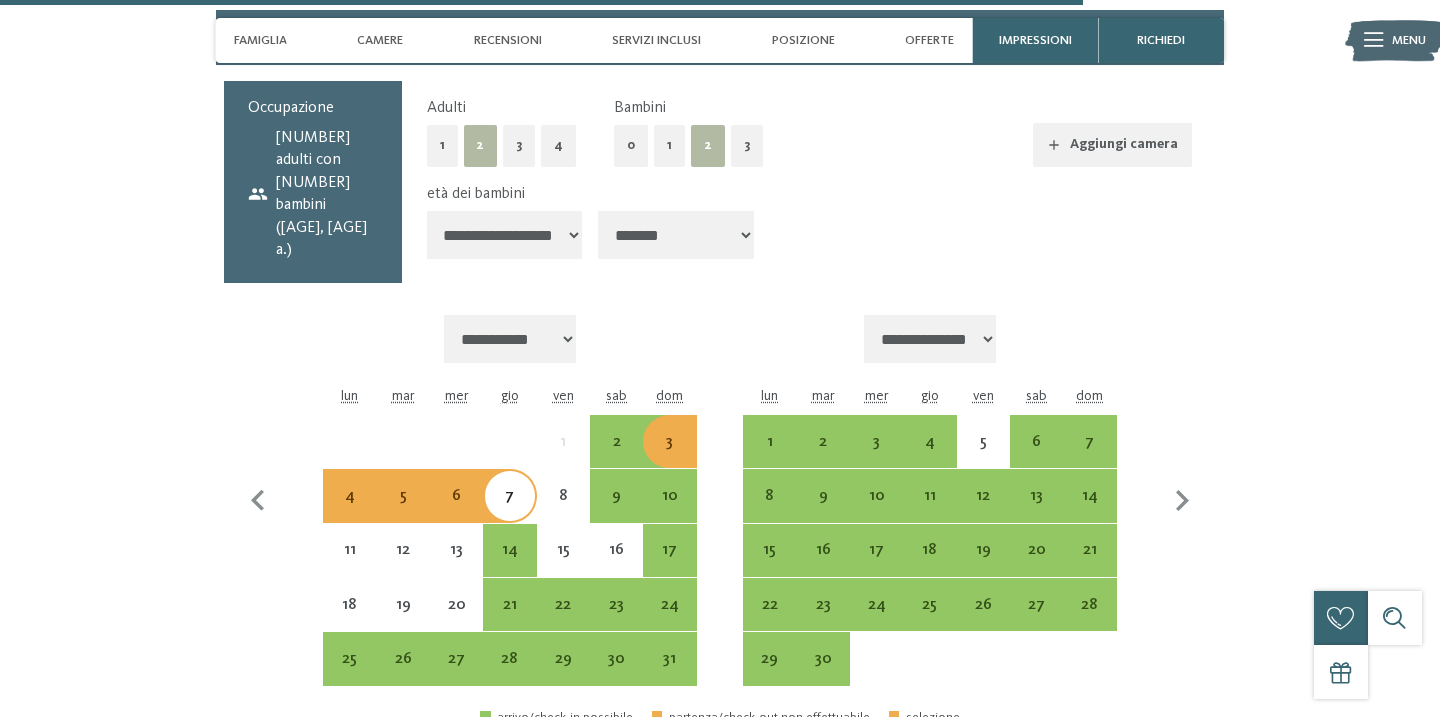 click on "7" at bounding box center (509, 512) 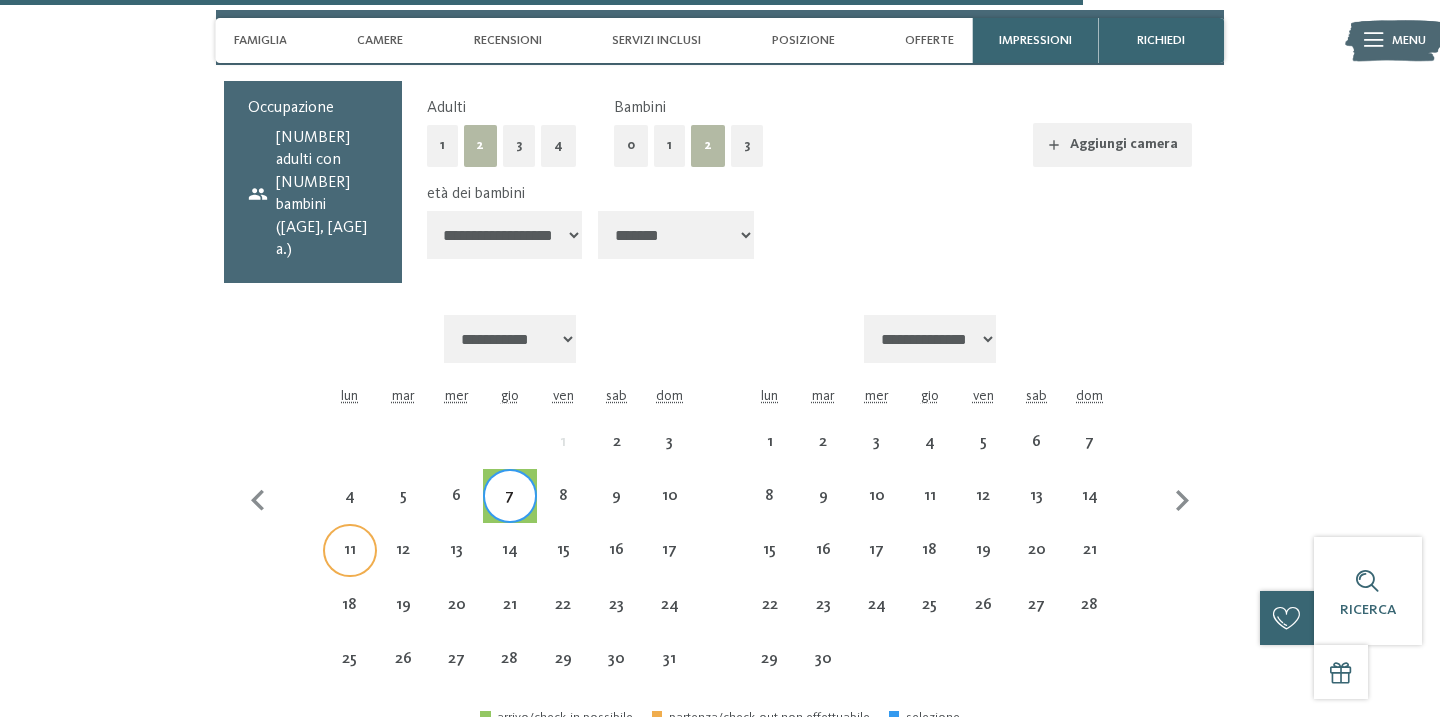 click on "11" at bounding box center (349, 566) 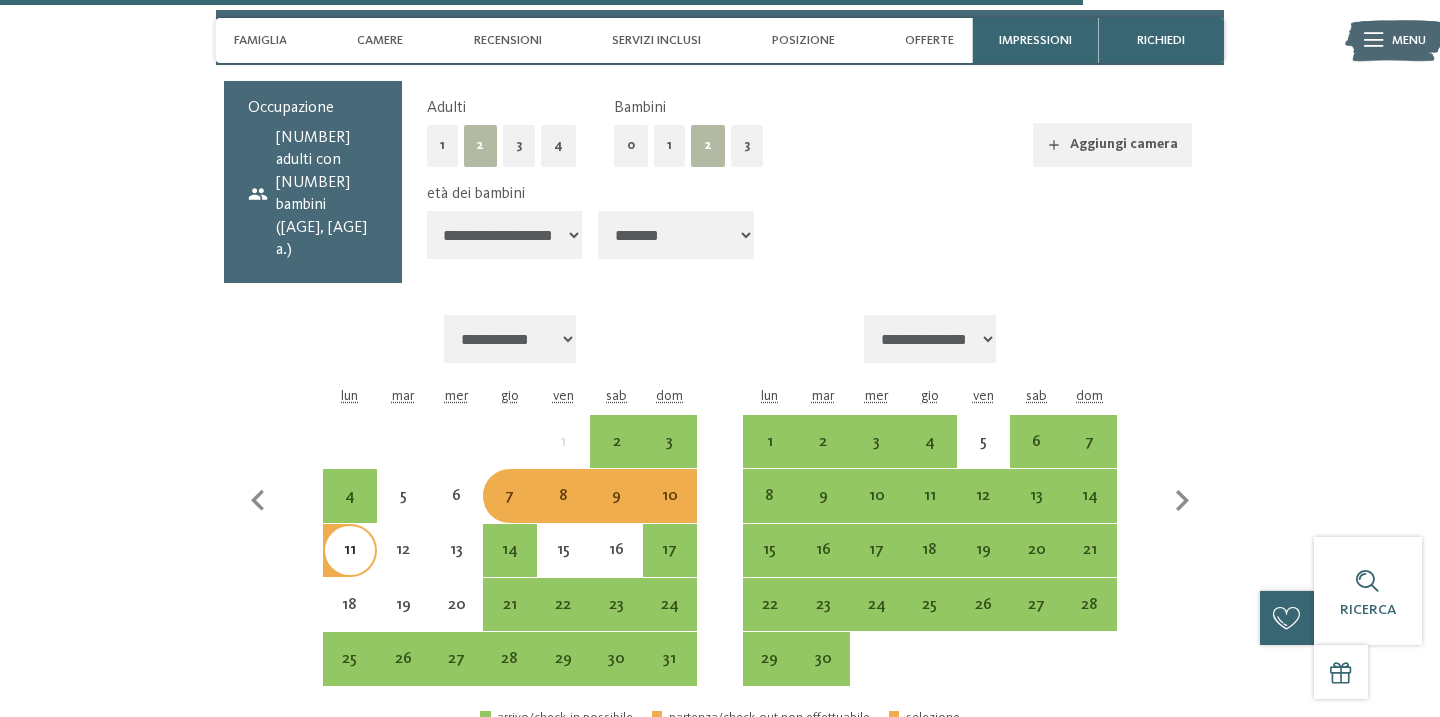 click on "8" at bounding box center [563, 512] 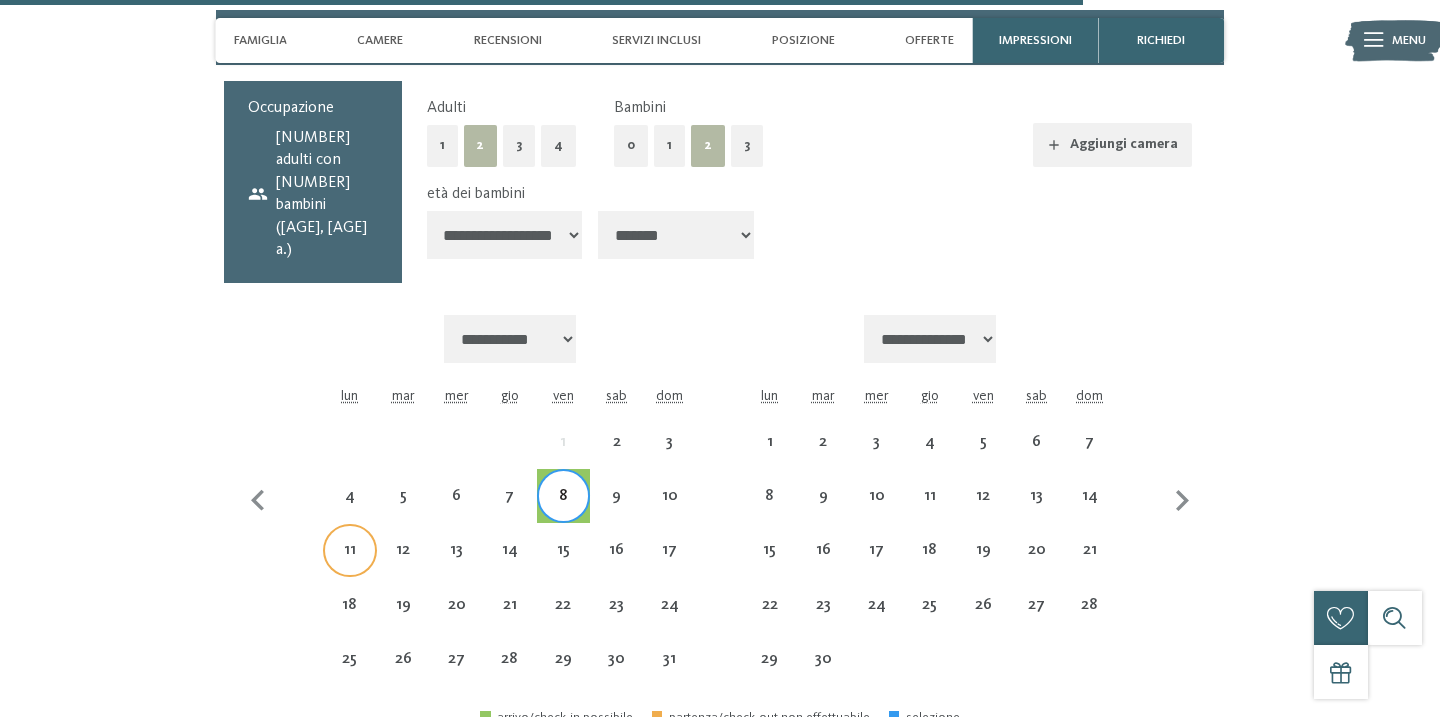 click on "11" at bounding box center (349, 566) 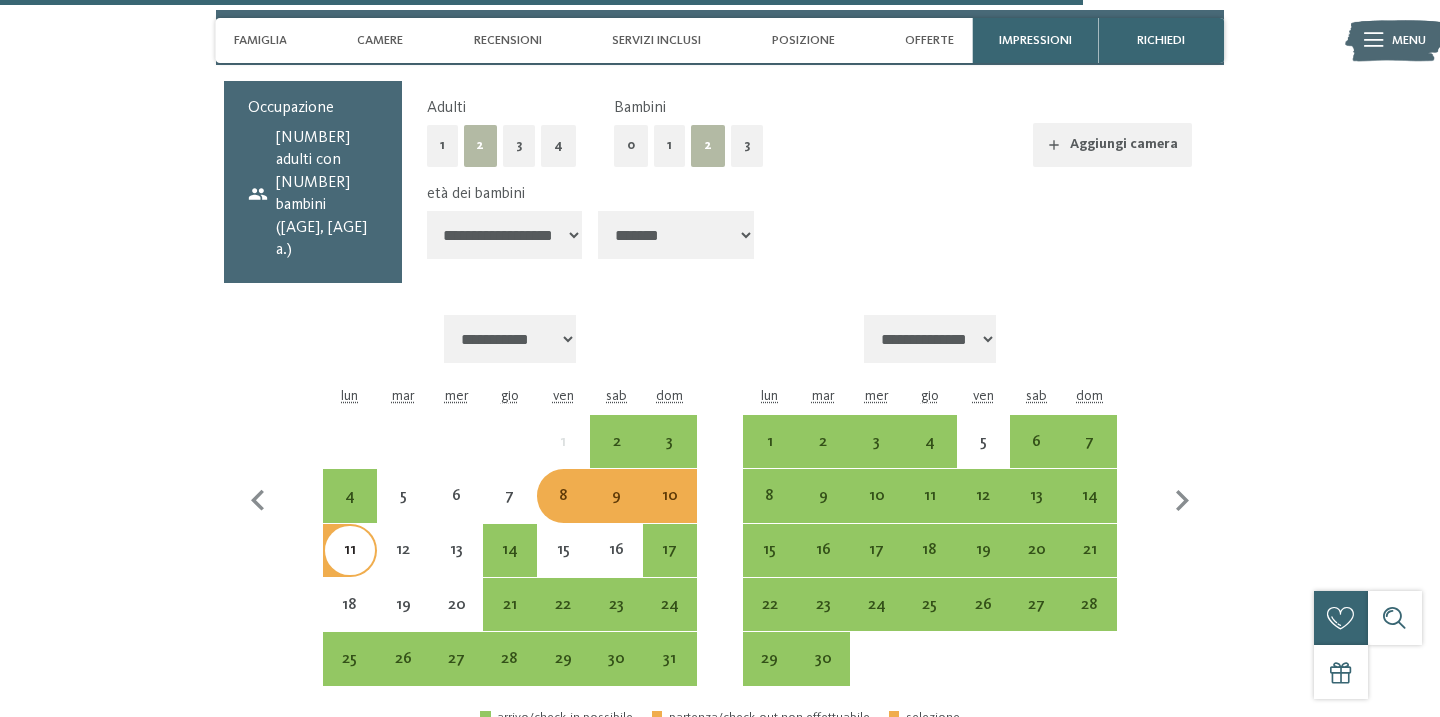 click on "9" at bounding box center (616, 512) 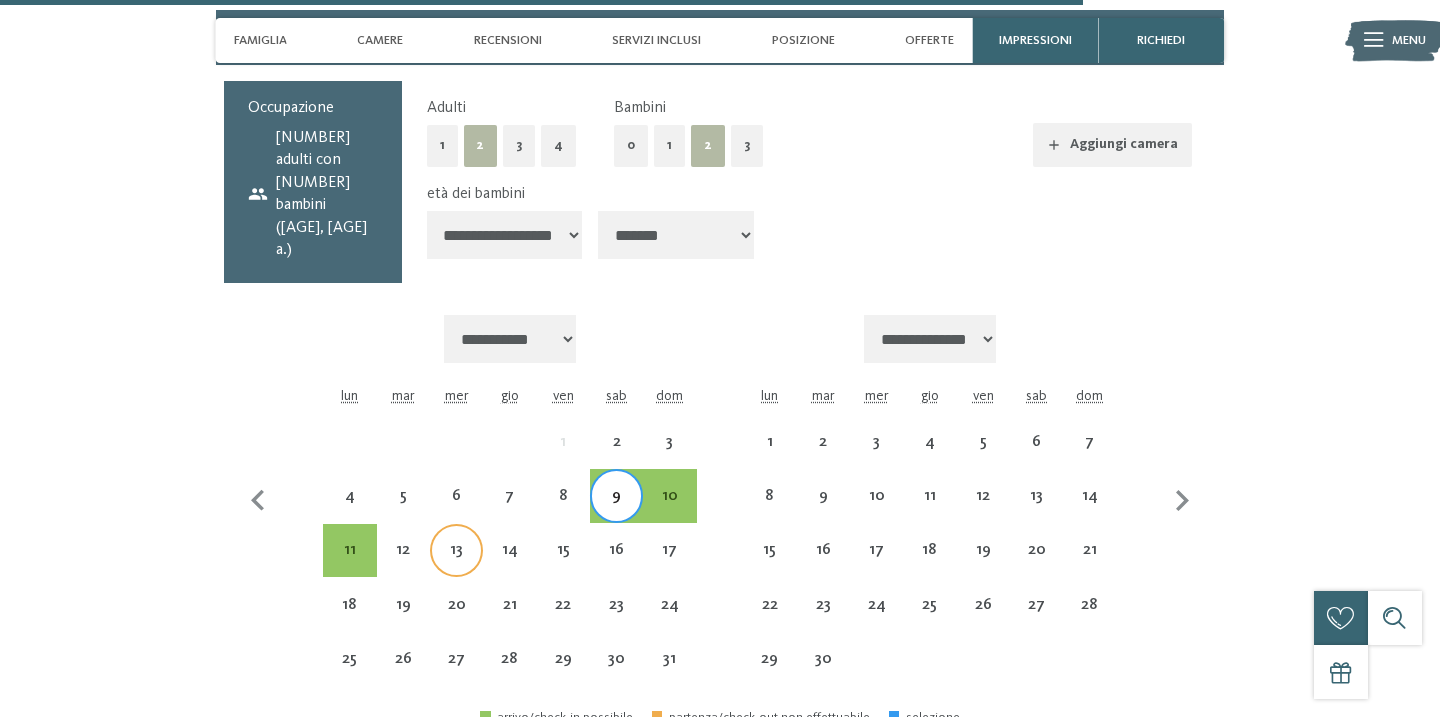 click on "13" at bounding box center [456, 566] 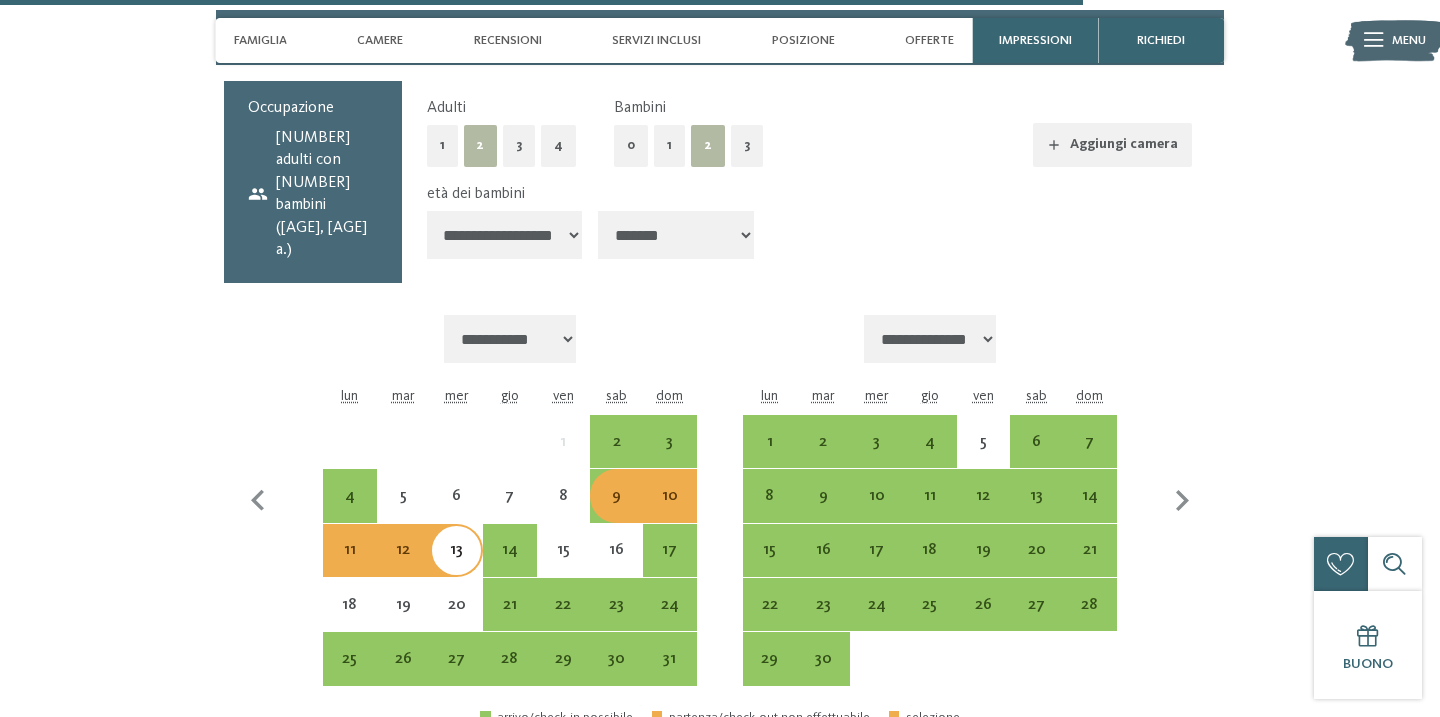 click on "10" at bounding box center [669, 512] 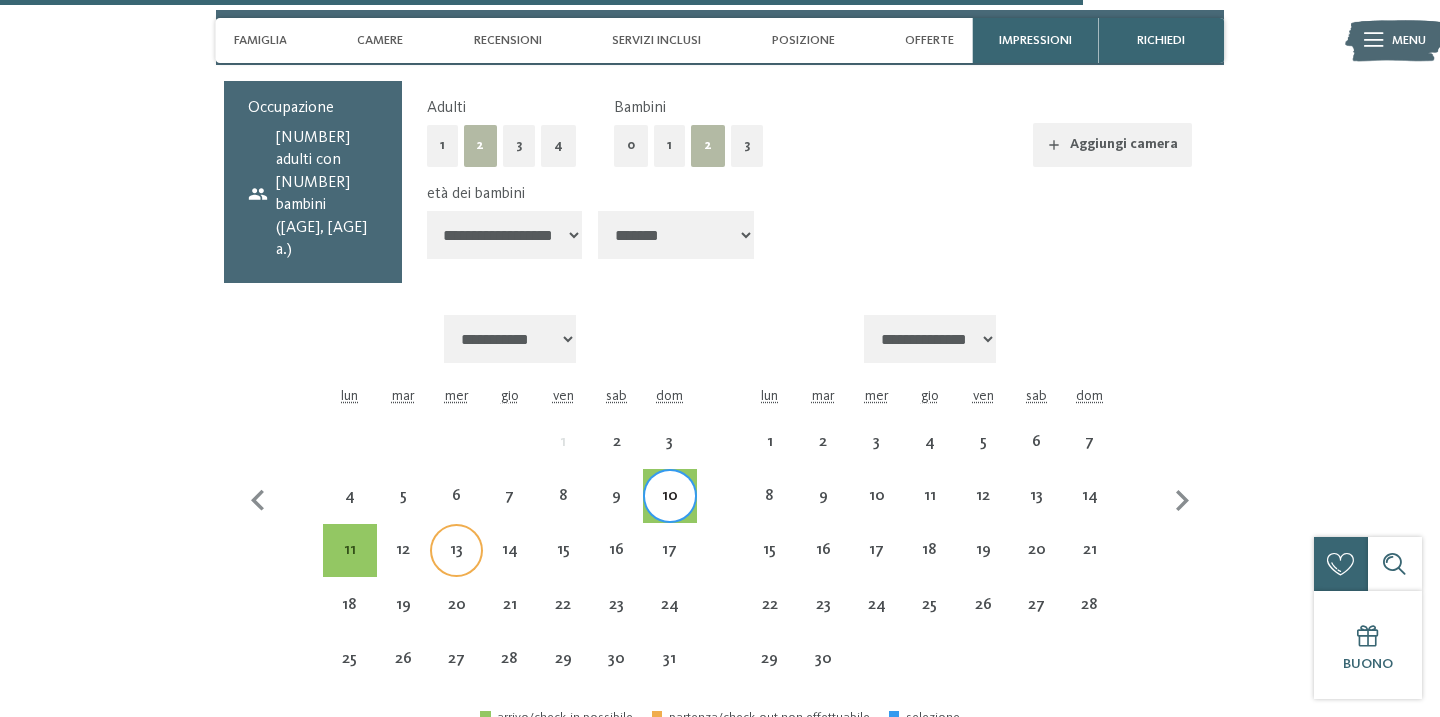 click on "13" at bounding box center (456, 566) 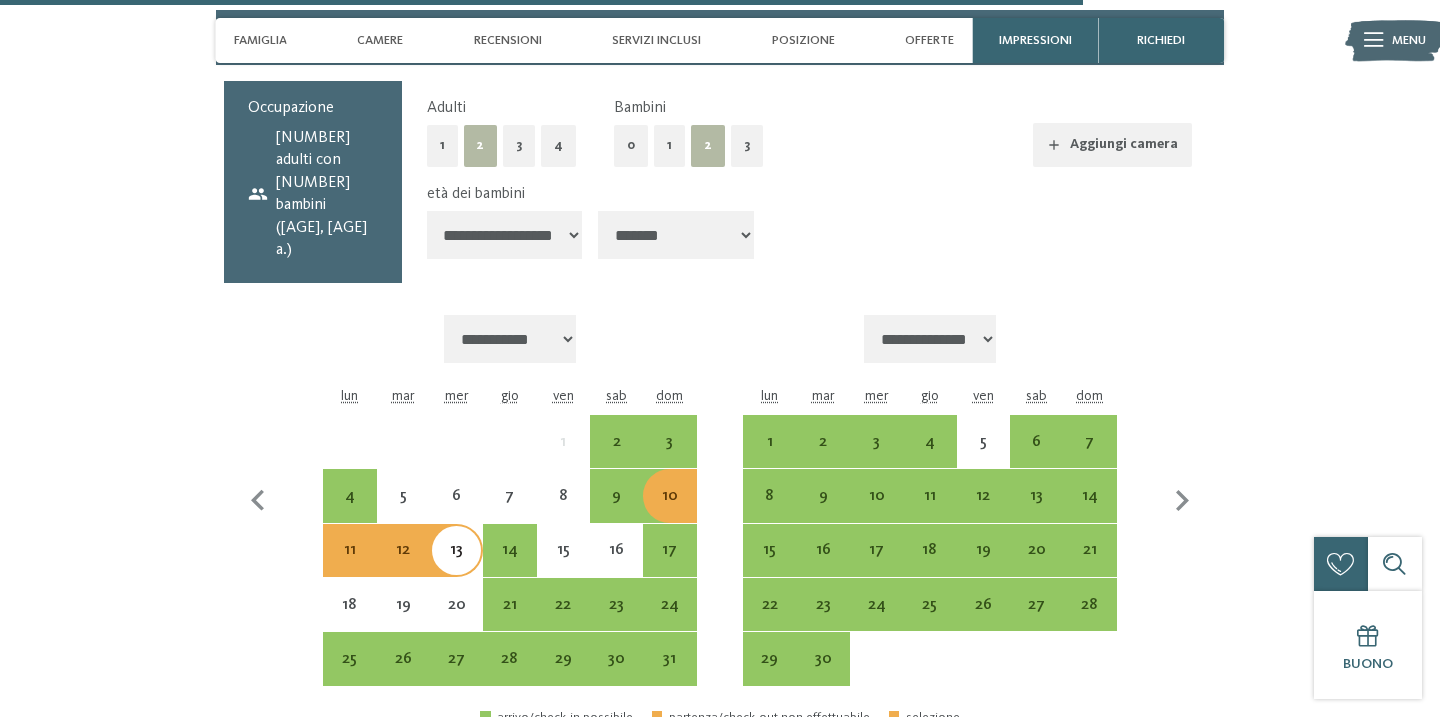 click on "10" at bounding box center [669, 512] 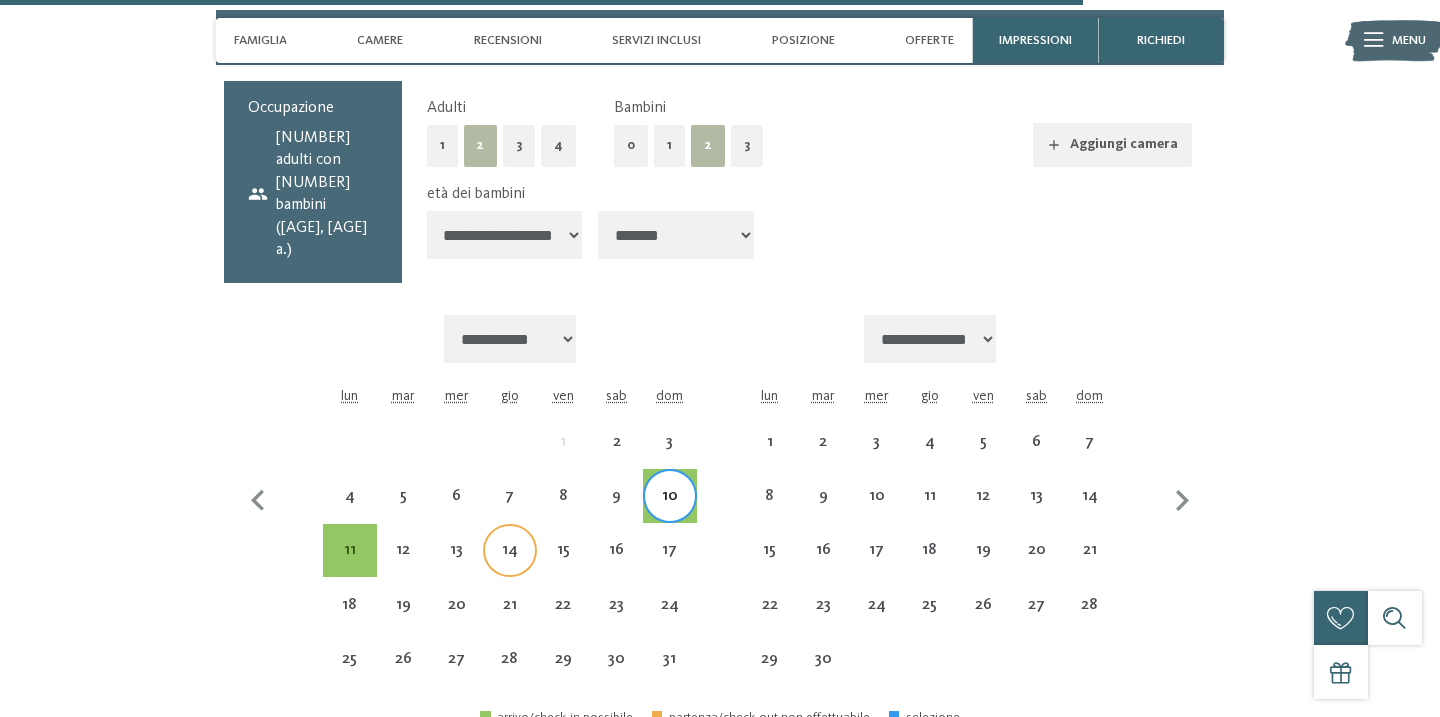 click on "14" at bounding box center [509, 566] 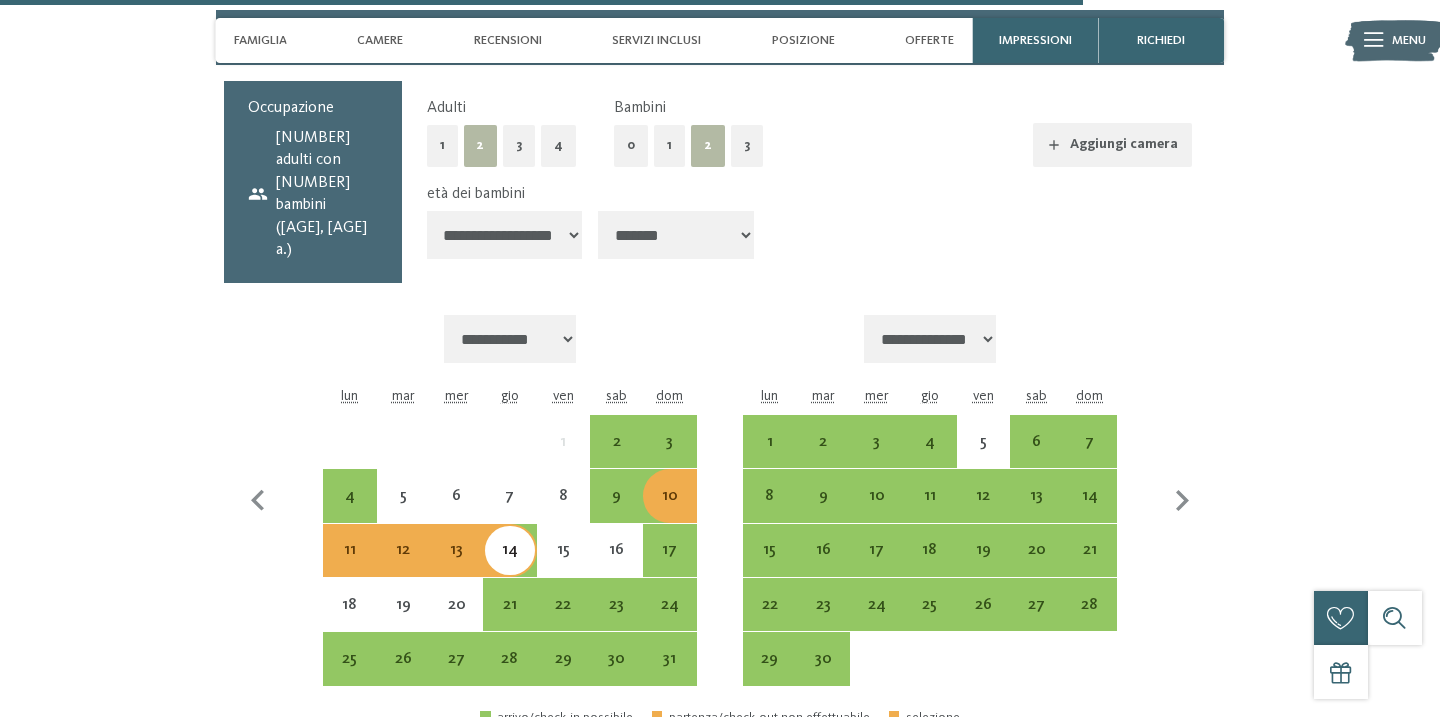 click on "10" at bounding box center (669, 495) 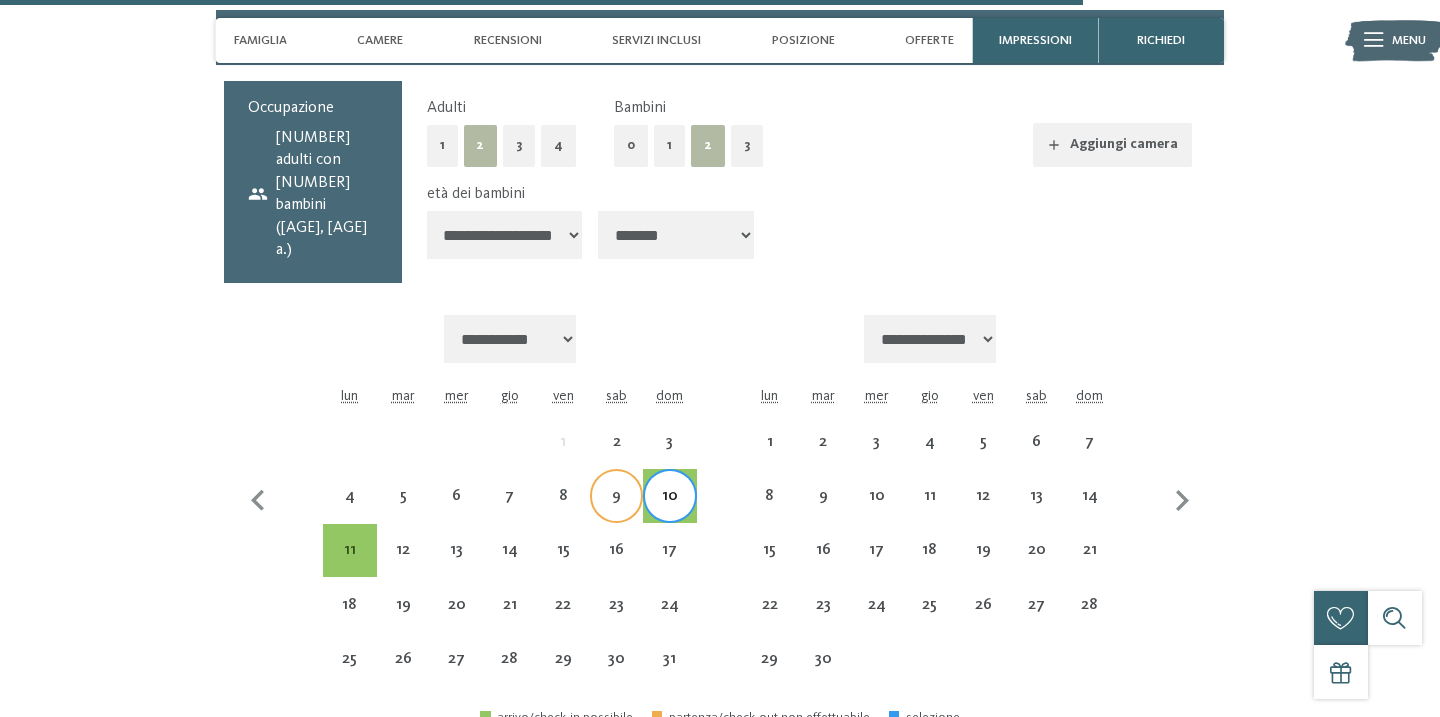 click on "9" at bounding box center [616, 512] 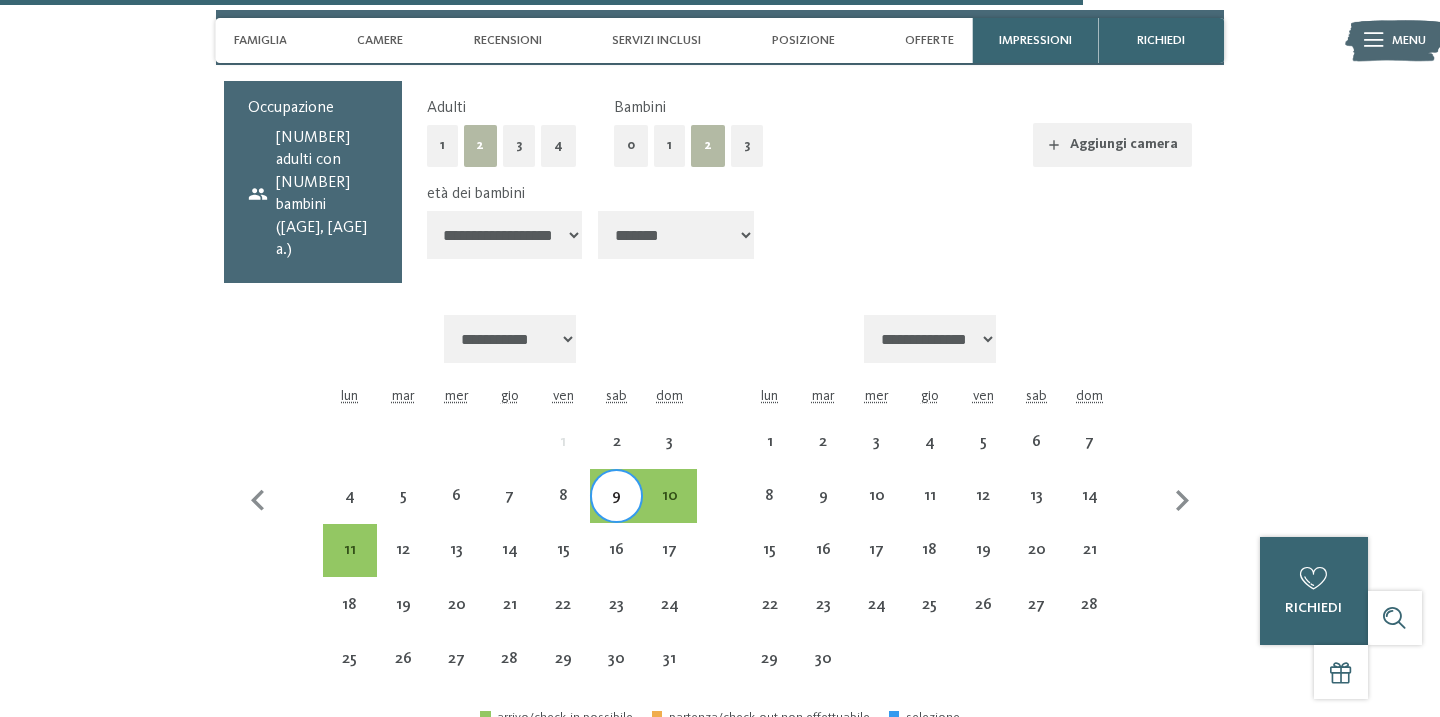 click on "Richiedi ora senza impegno o prenota subito!
richiedi
prenota" at bounding box center (719, 2892) 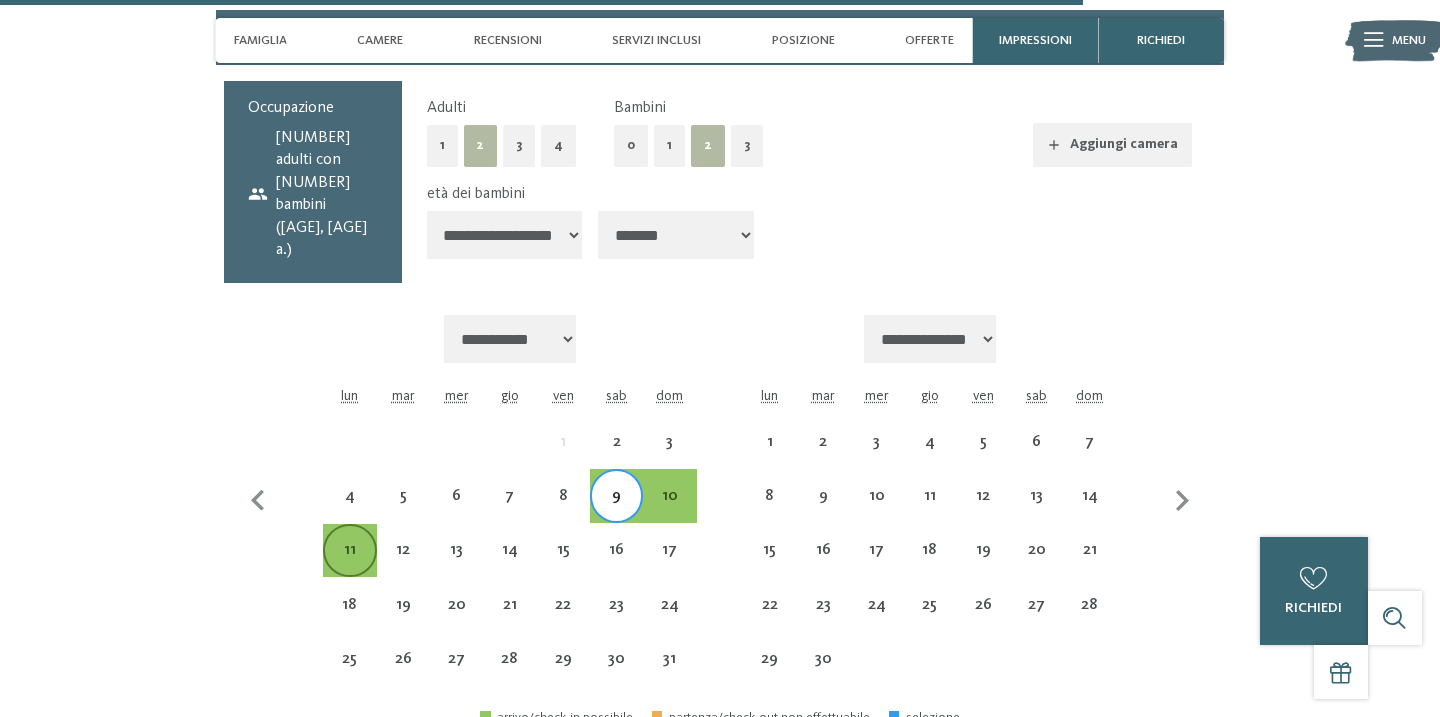 click on "11" at bounding box center [349, 566] 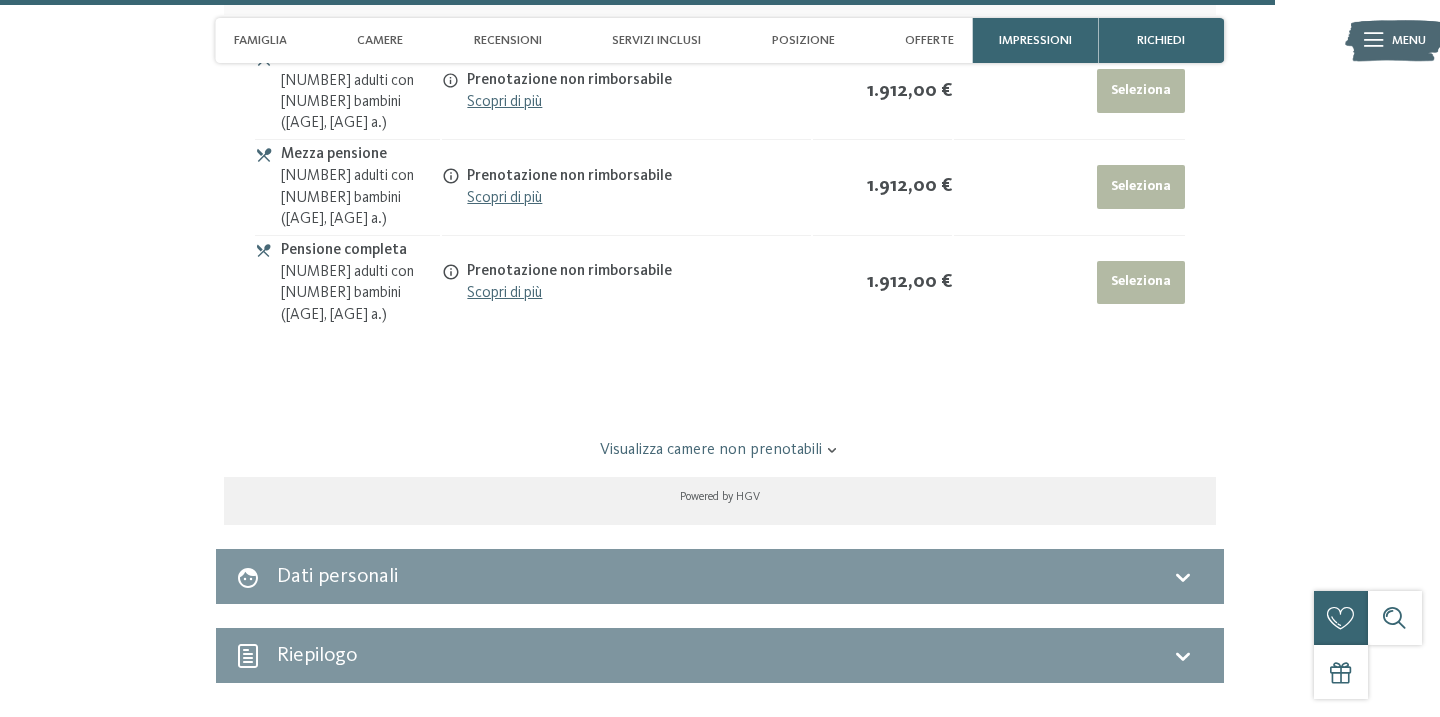 scroll, scrollTop: 6990, scrollLeft: 0, axis: vertical 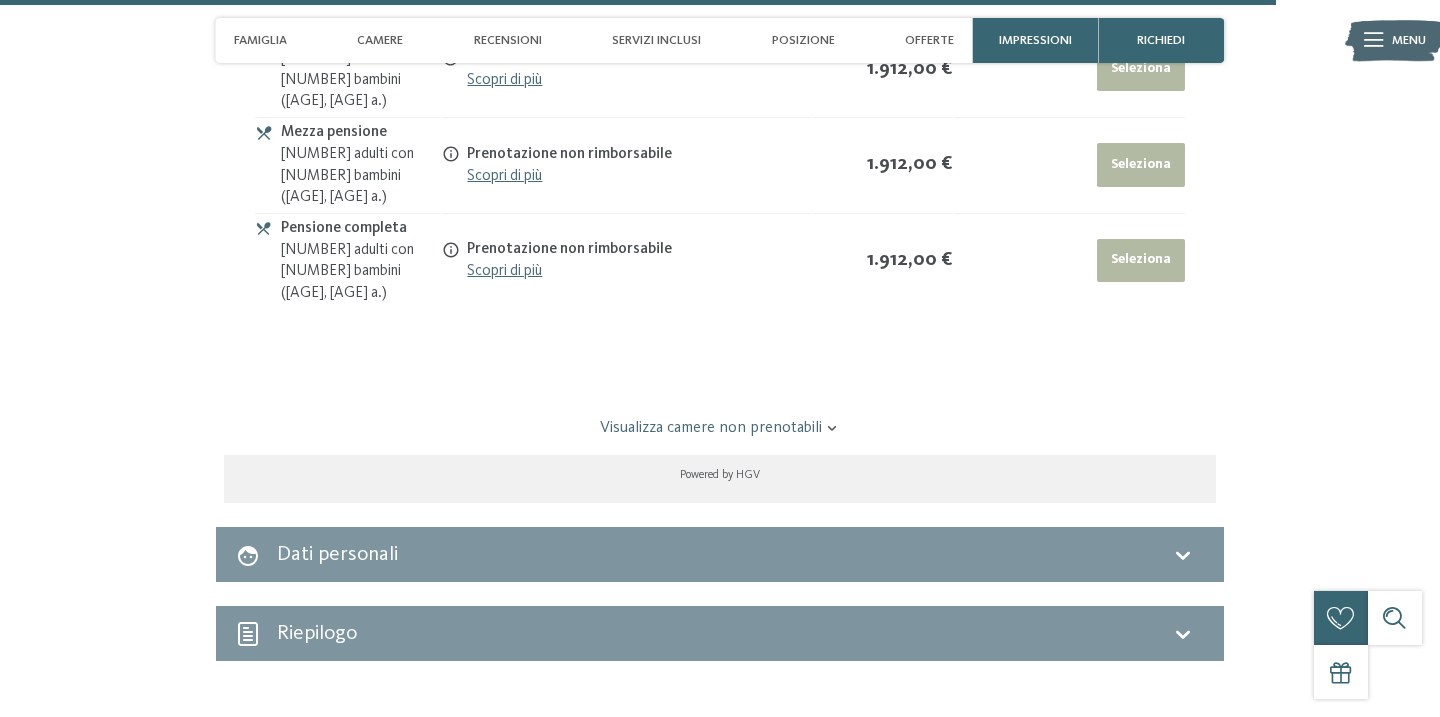 click on "Riepilogo" at bounding box center (720, 633) 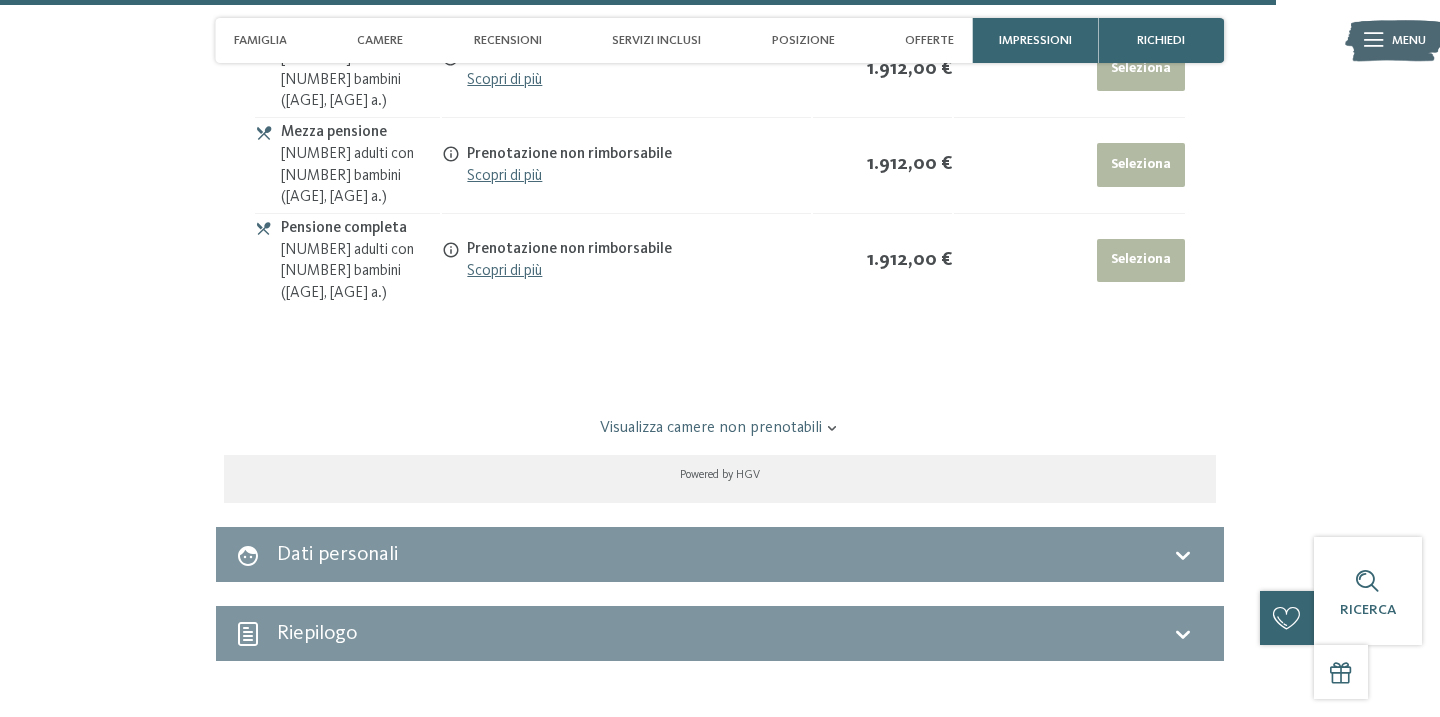 click on "Riepilogo" at bounding box center [720, 633] 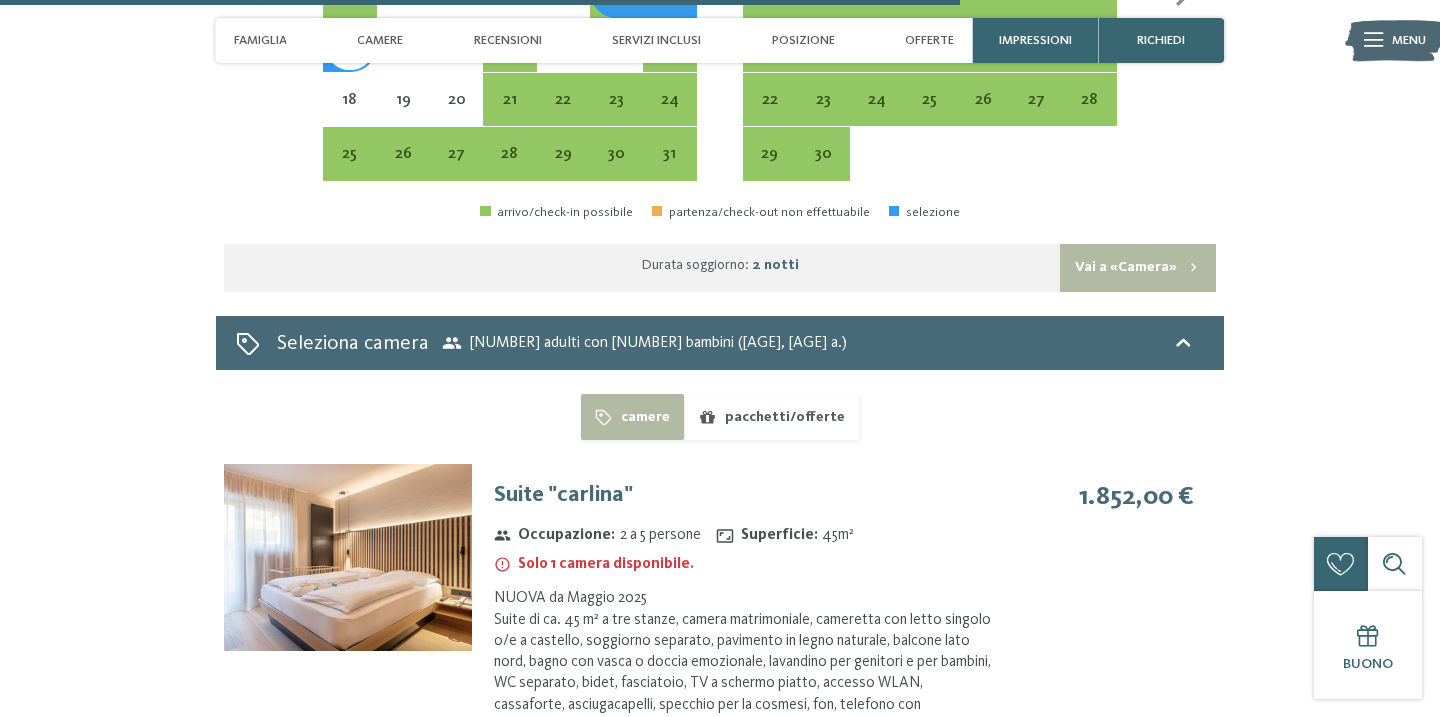 scroll, scrollTop: 5257, scrollLeft: 0, axis: vertical 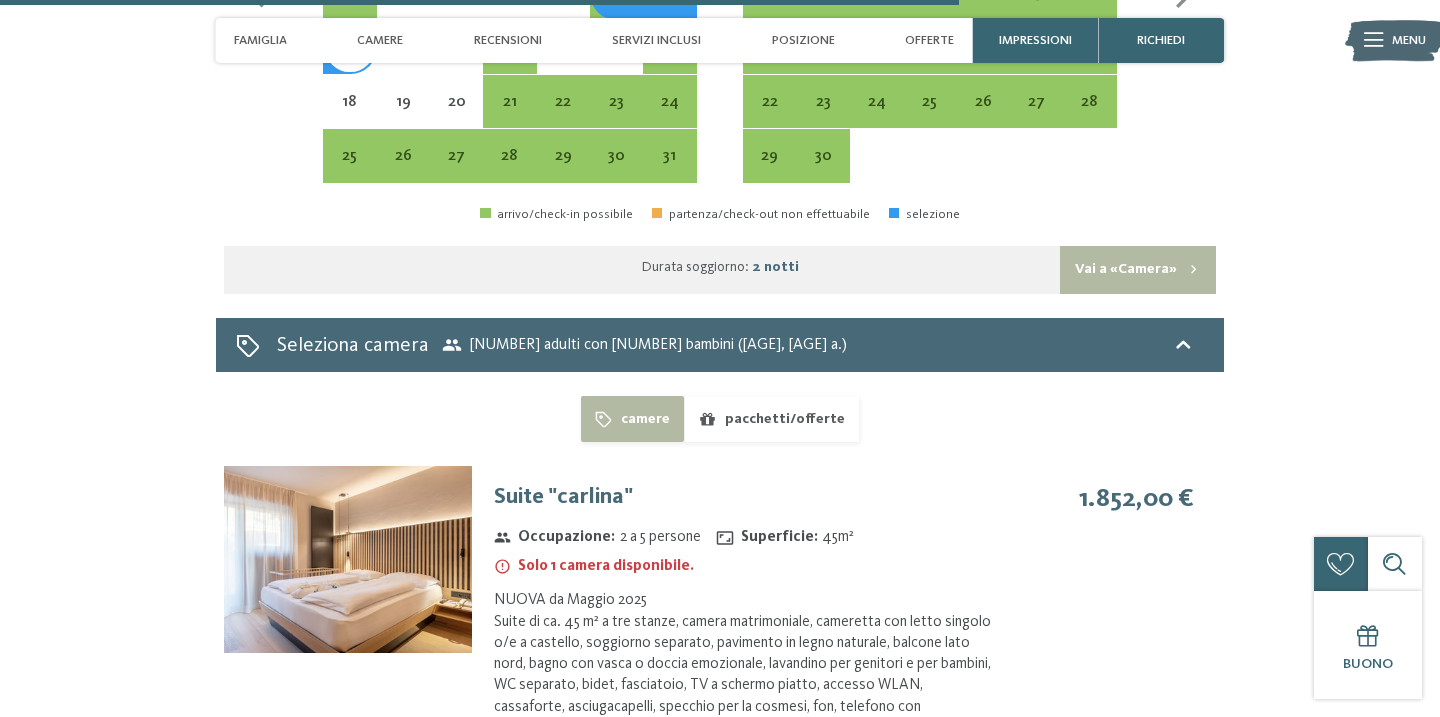 click on "pacchetti/offerte" at bounding box center [771, 419] 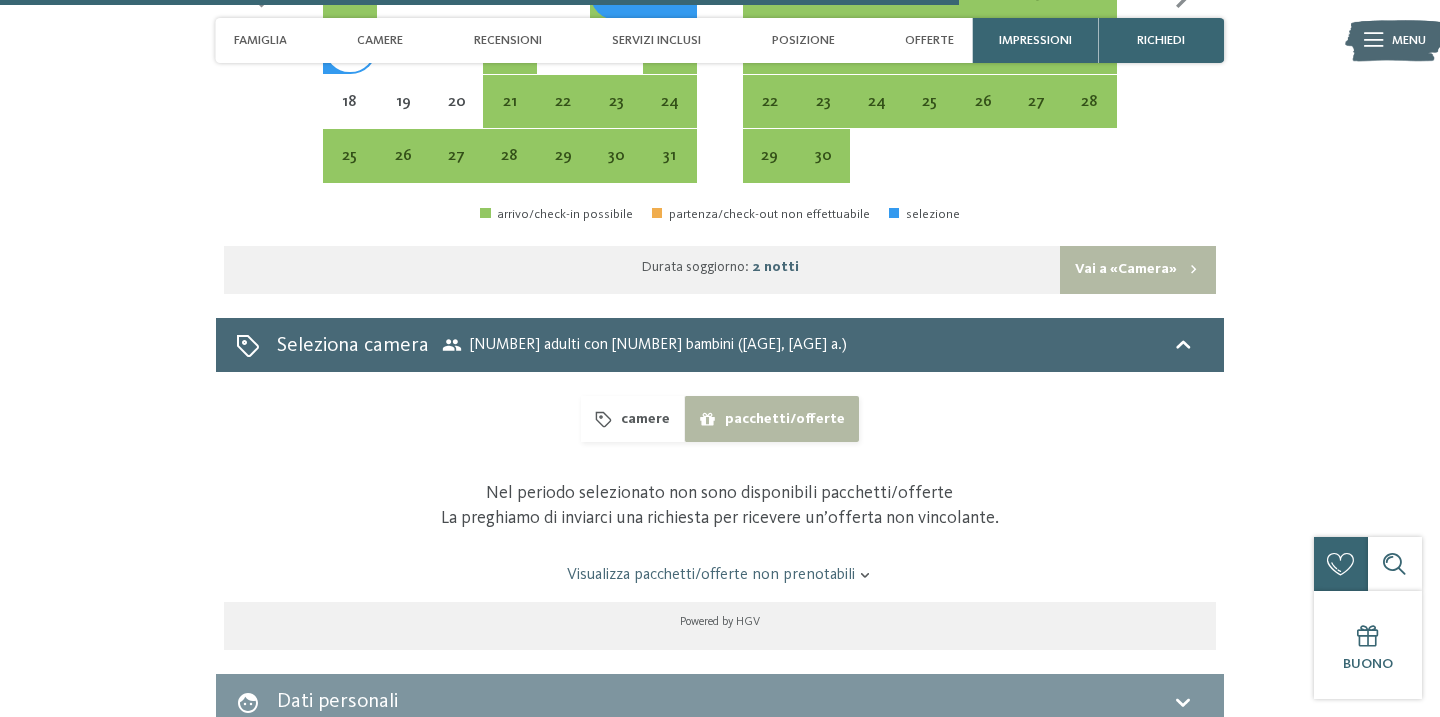 click on "camere" at bounding box center [632, 419] 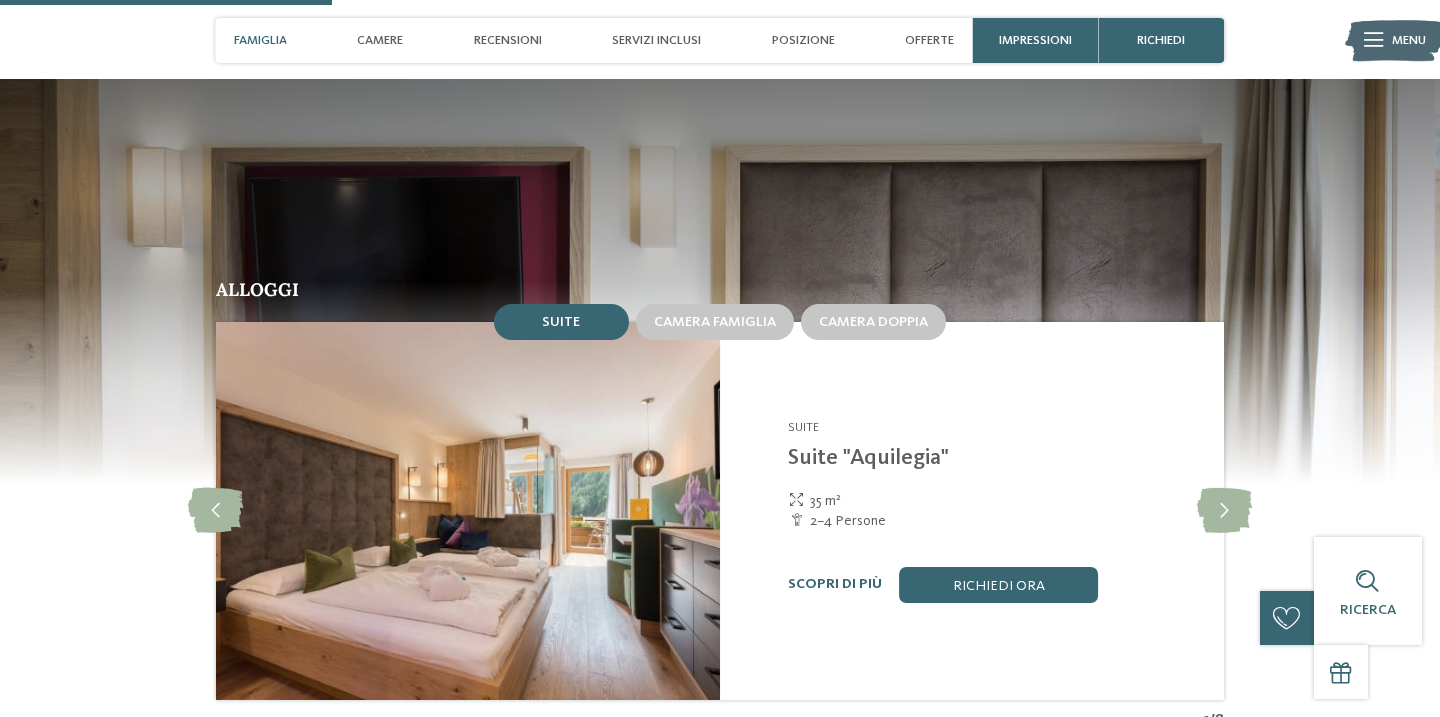 scroll, scrollTop: 1753, scrollLeft: 0, axis: vertical 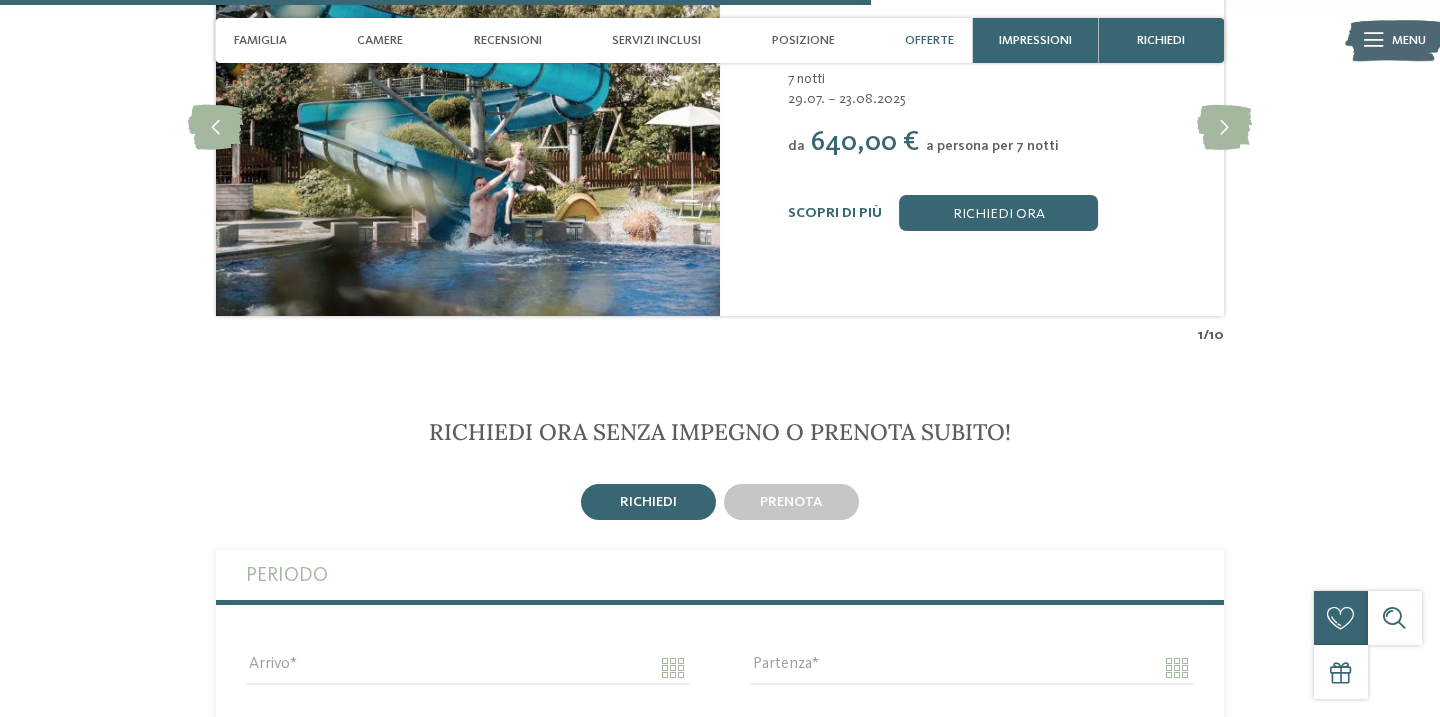 click on "richiedi
prenota" at bounding box center [720, 1157] 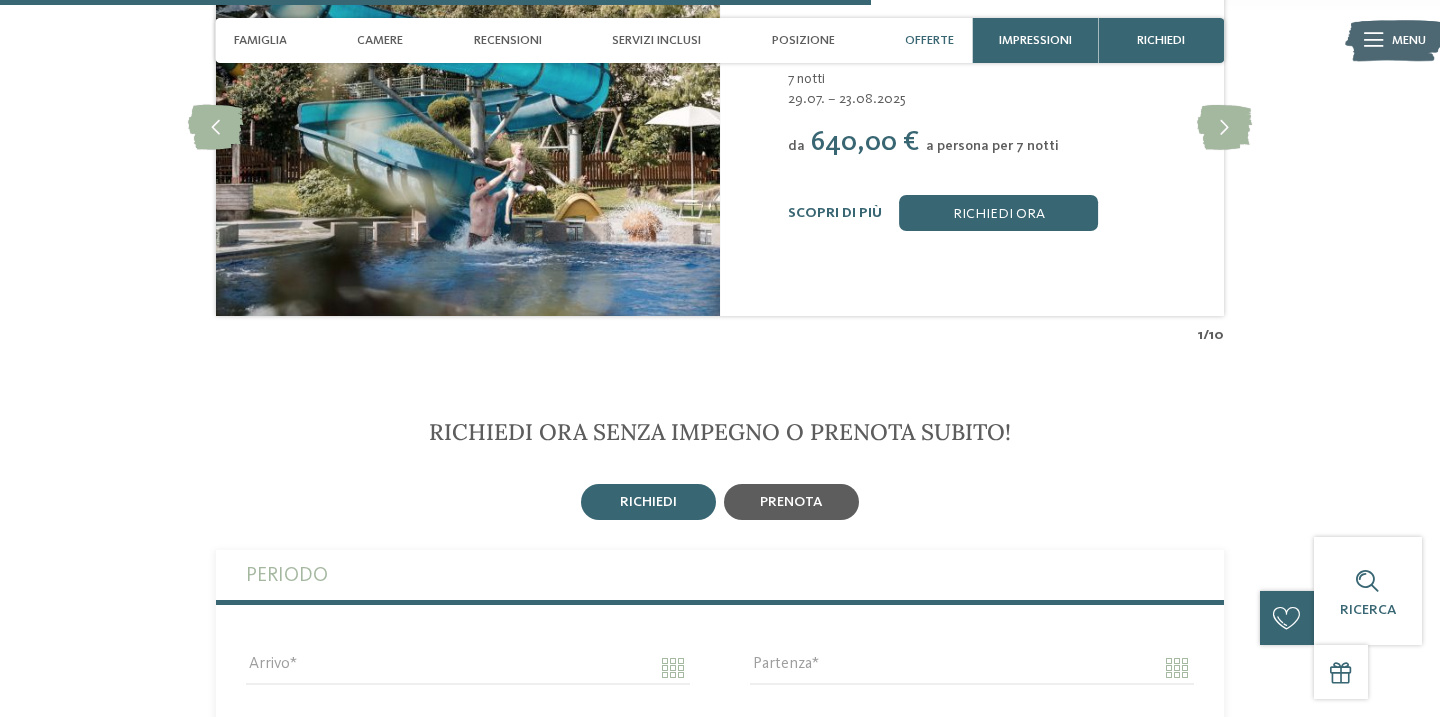 click on "prenota" at bounding box center (791, 502) 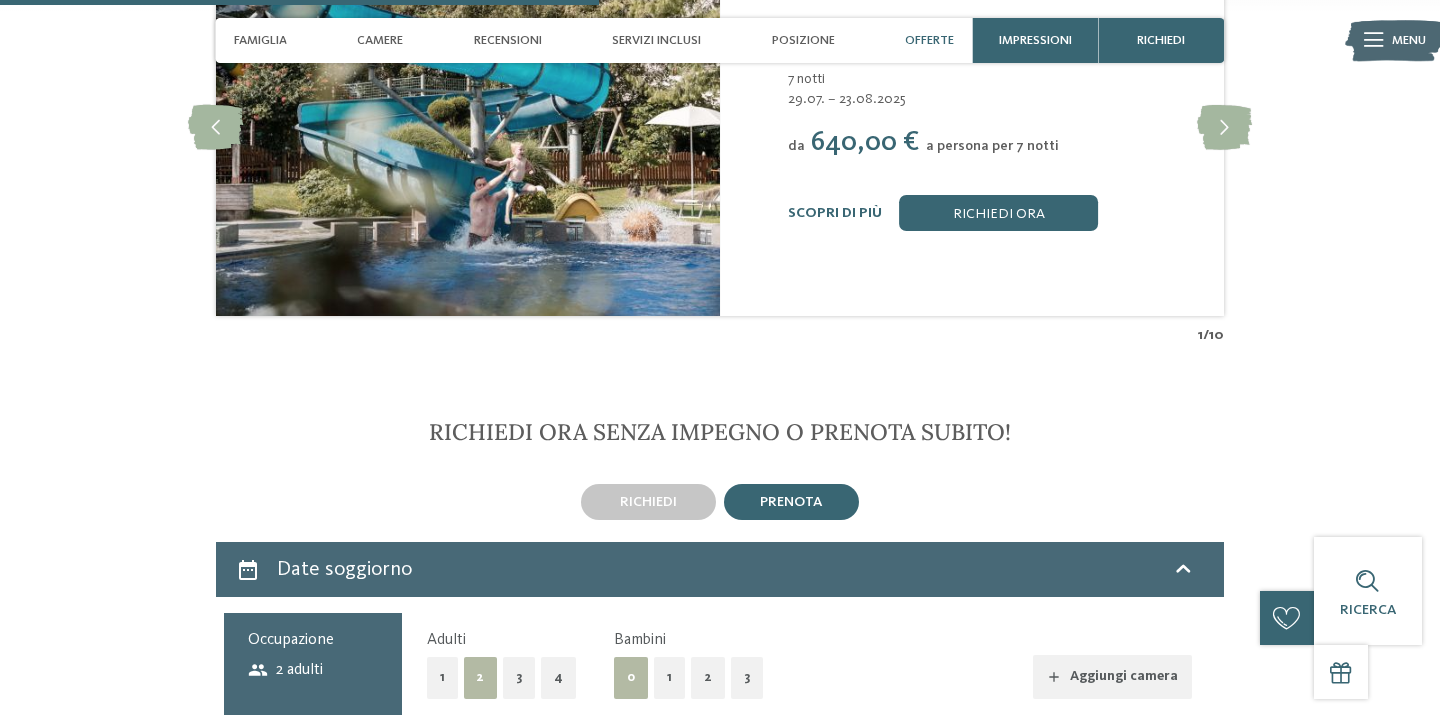 scroll, scrollTop: 3518, scrollLeft: 0, axis: vertical 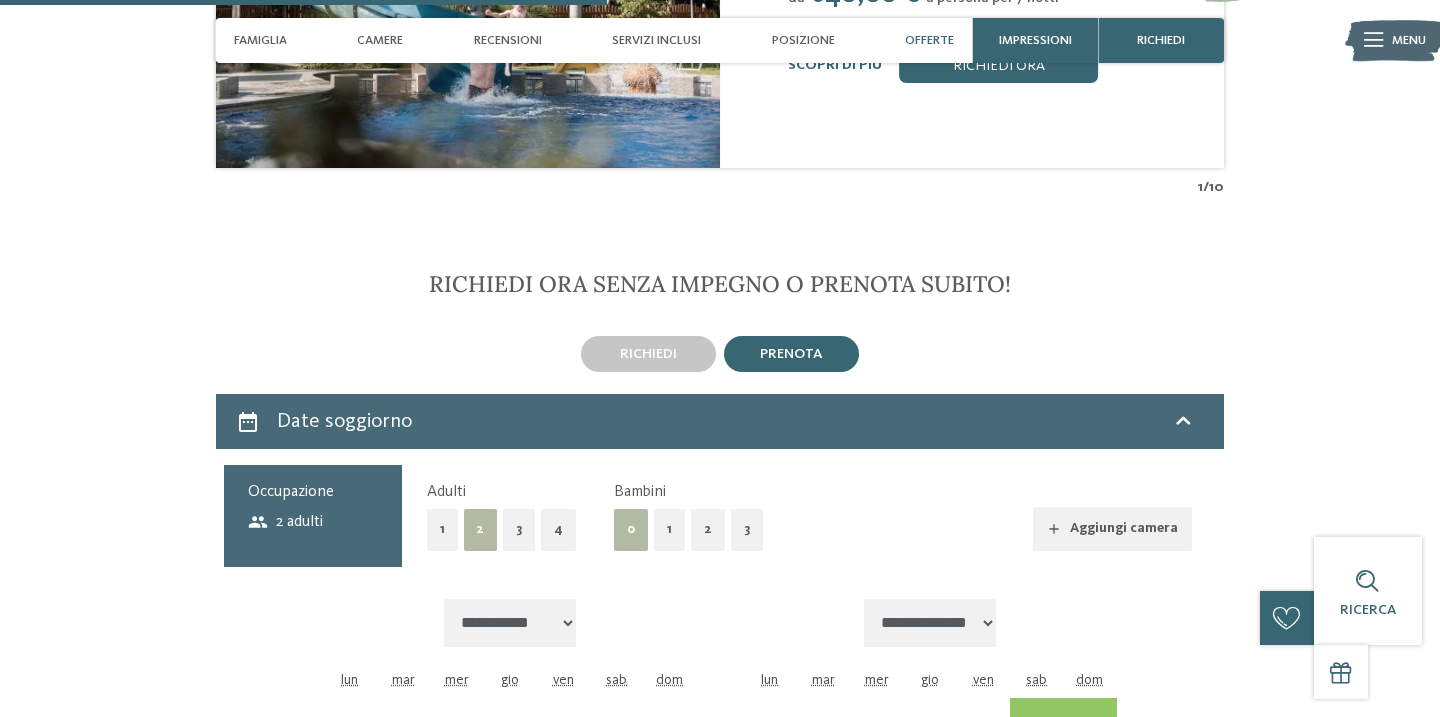 click on "2" at bounding box center (708, 529) 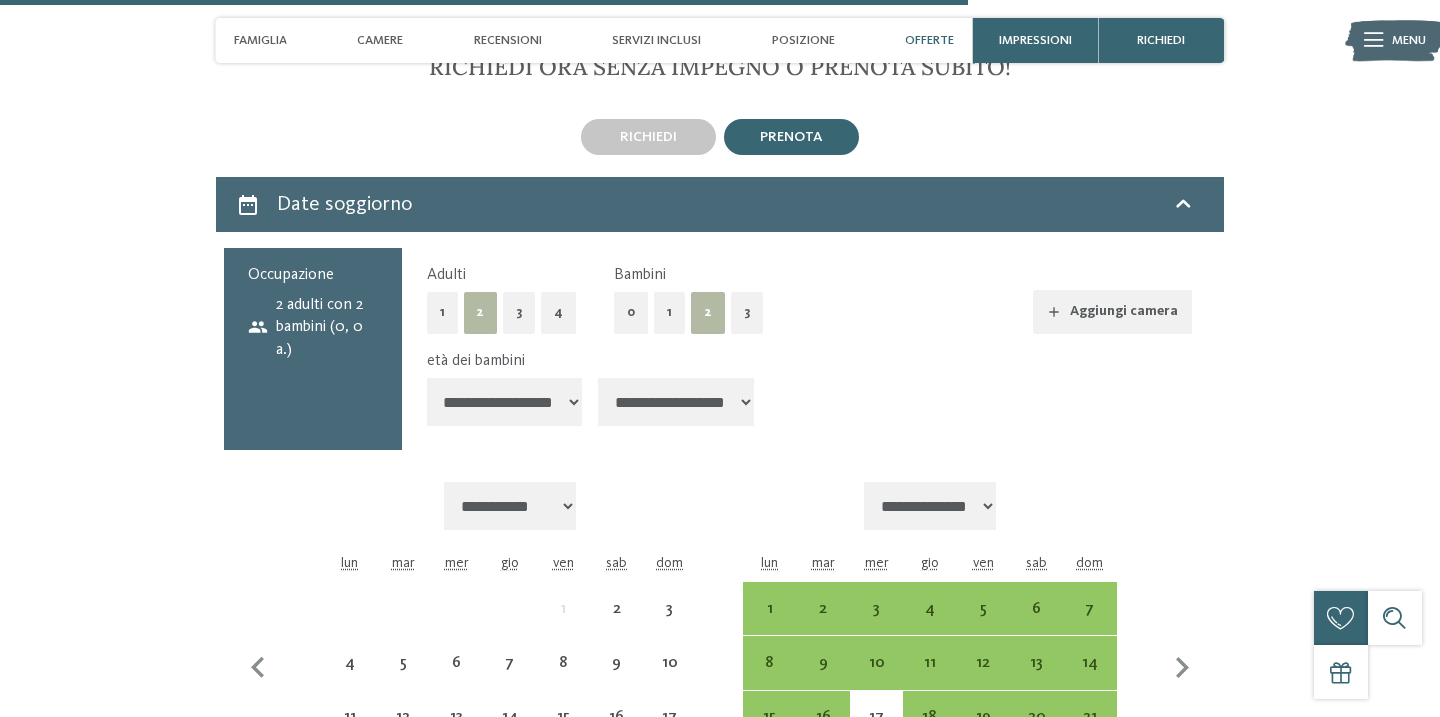 scroll, scrollTop: 3749, scrollLeft: 0, axis: vertical 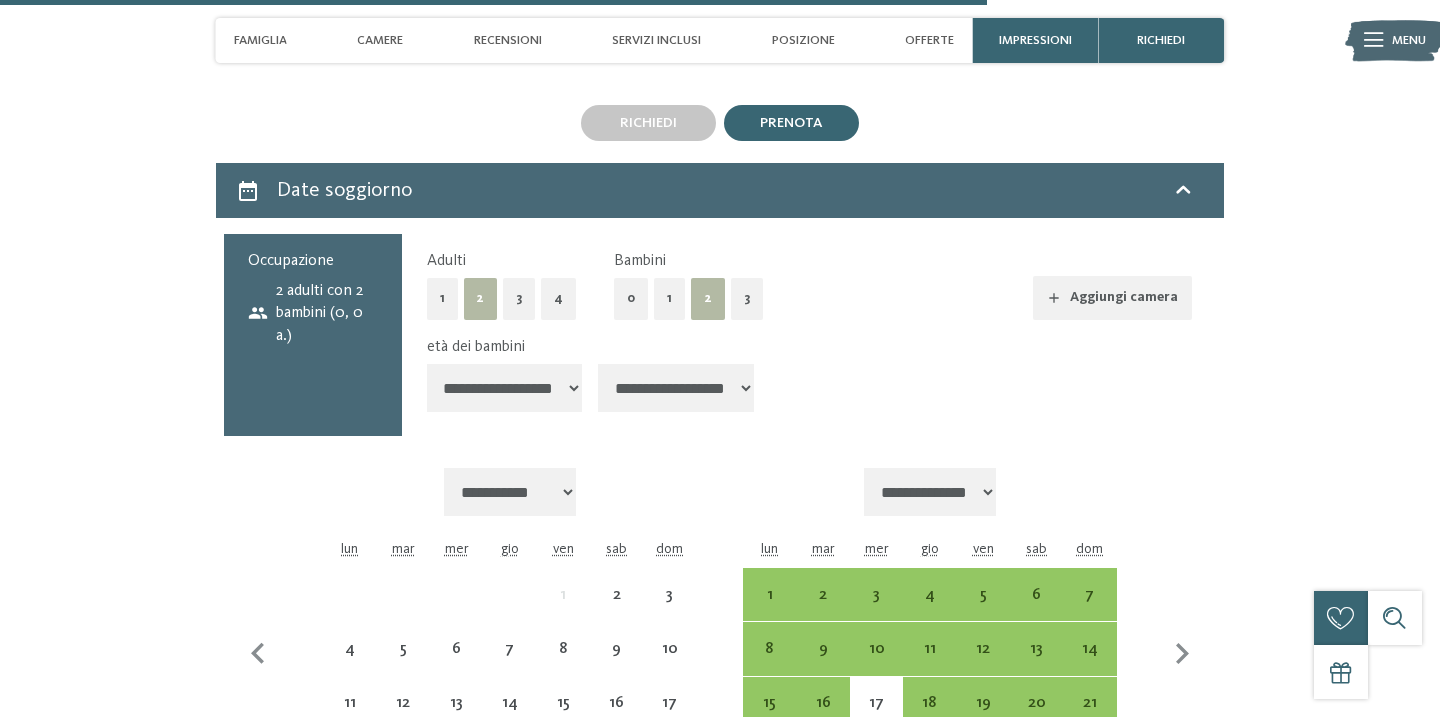 click on "**********" at bounding box center [505, 388] 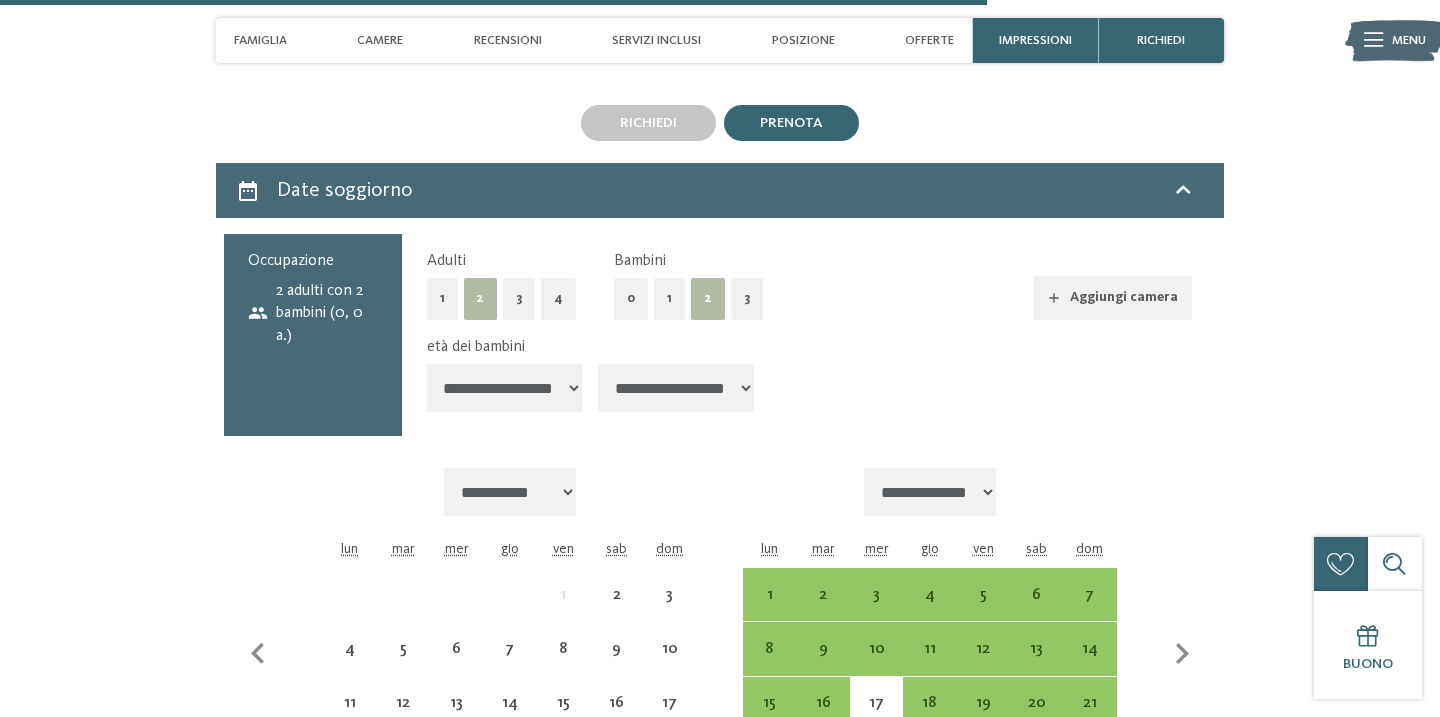 select on "*" 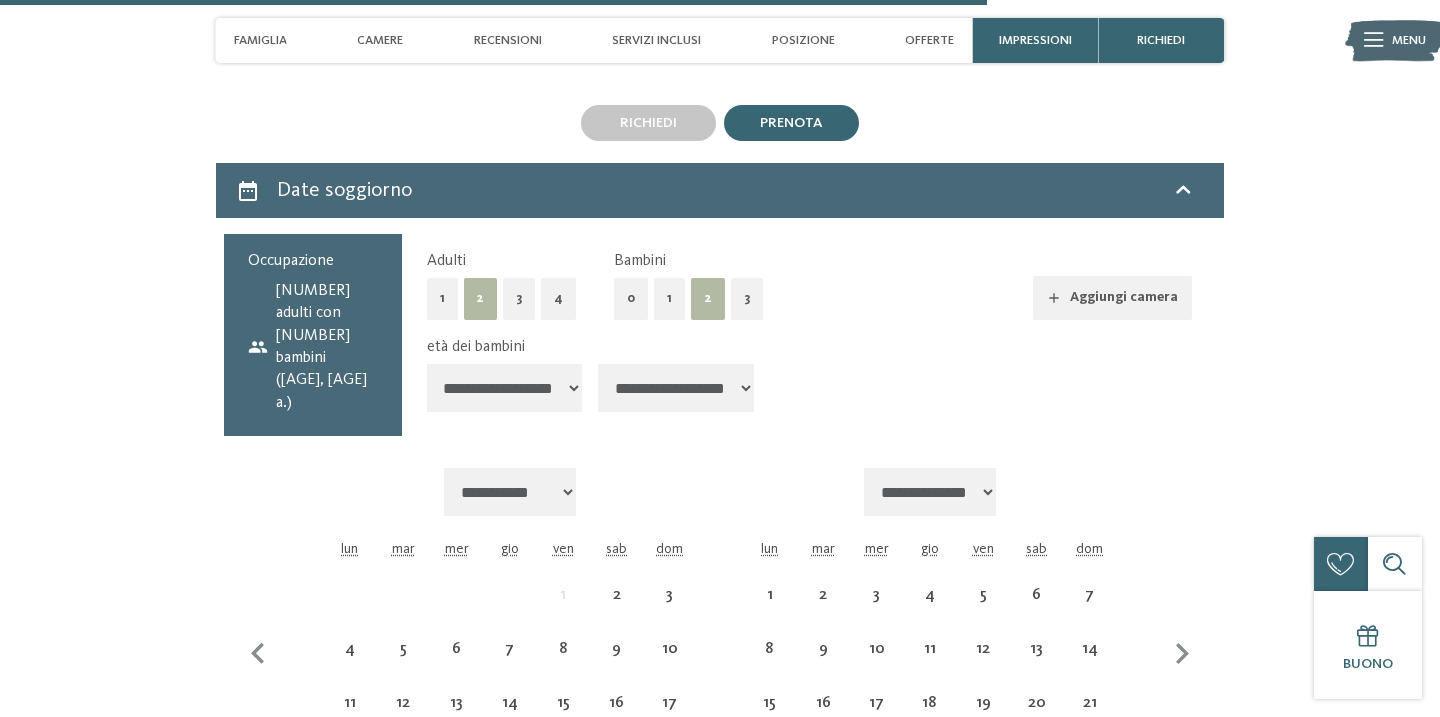 click on "**********" at bounding box center (676, 388) 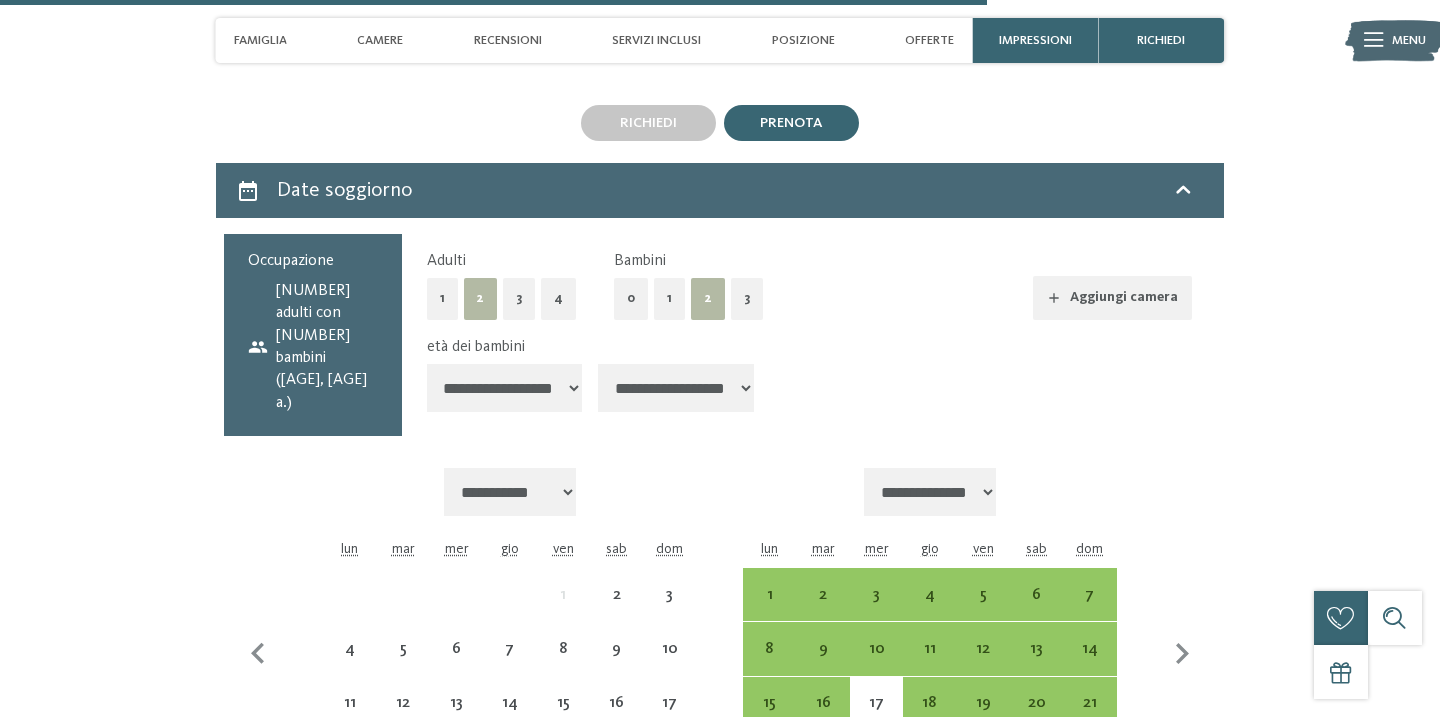 select on "**" 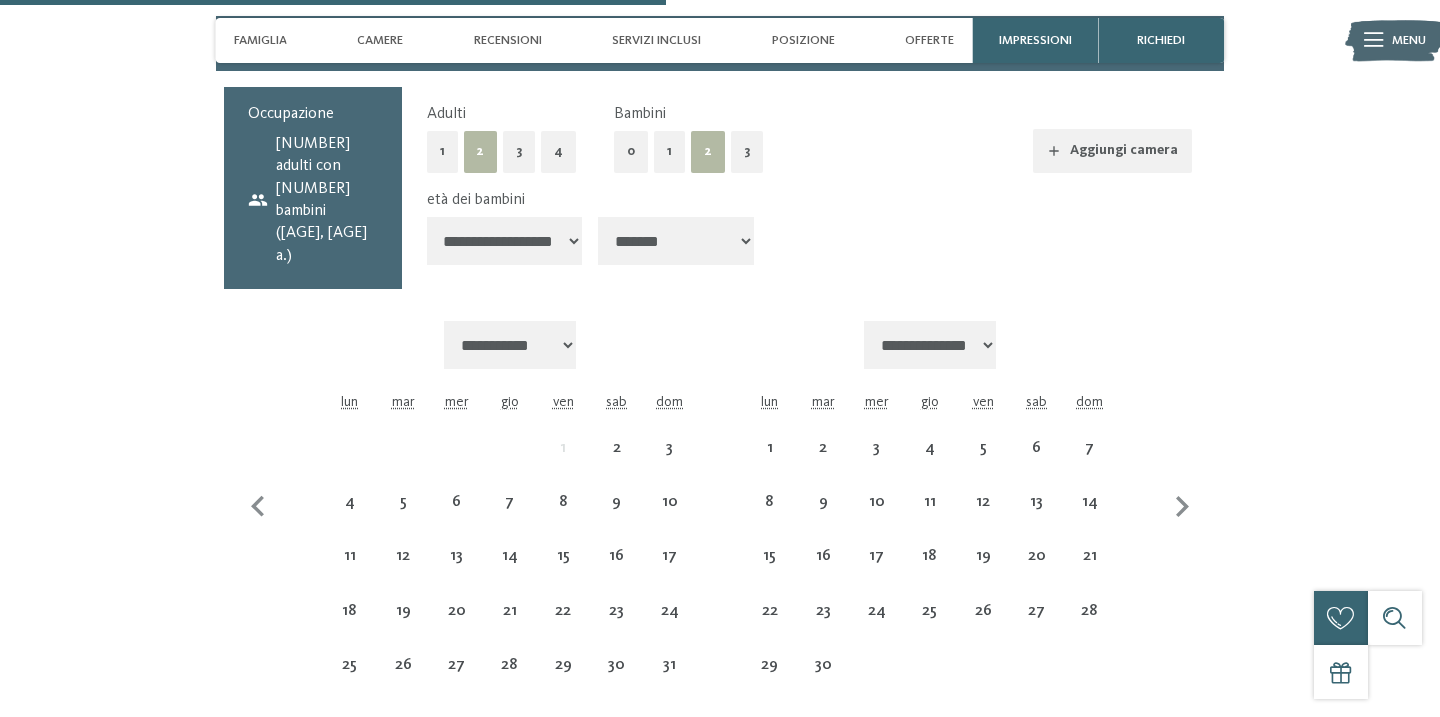 scroll, scrollTop: 4045, scrollLeft: 0, axis: vertical 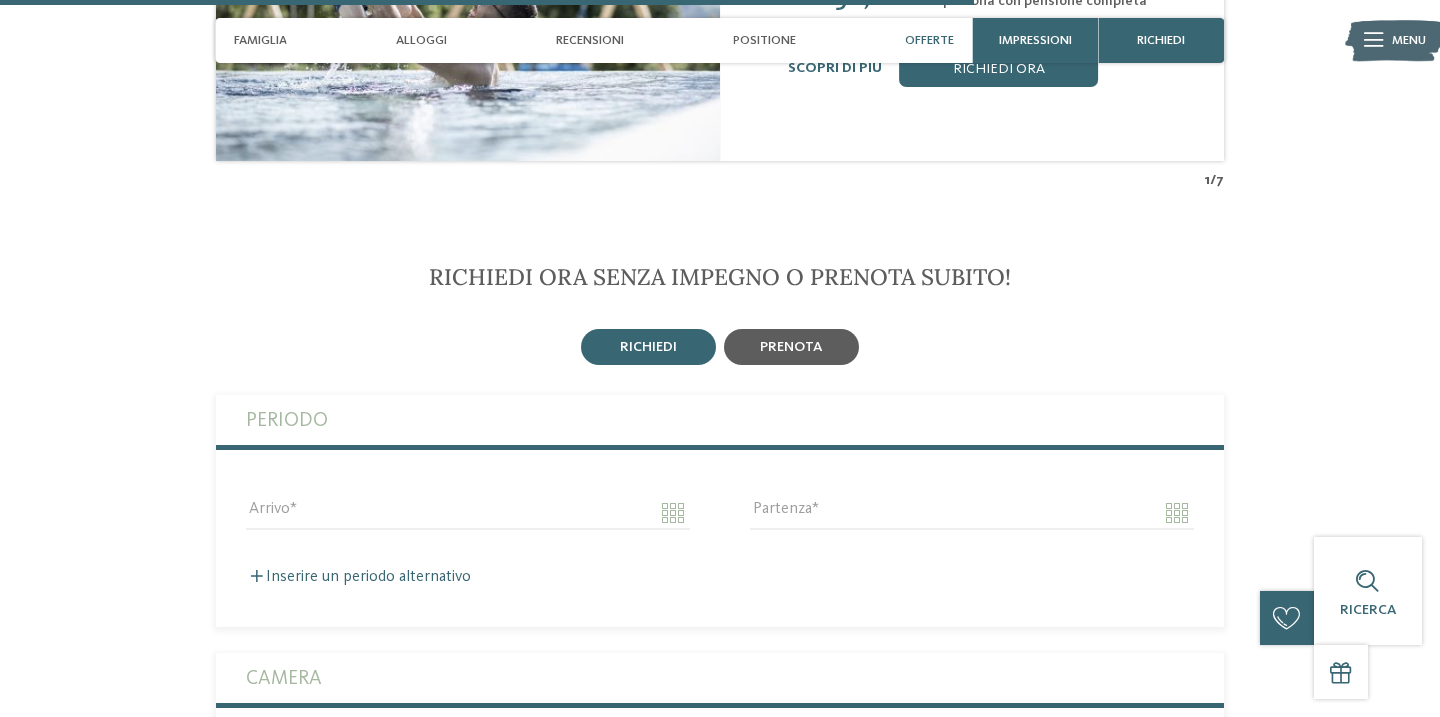 click on "prenota" at bounding box center (791, 347) 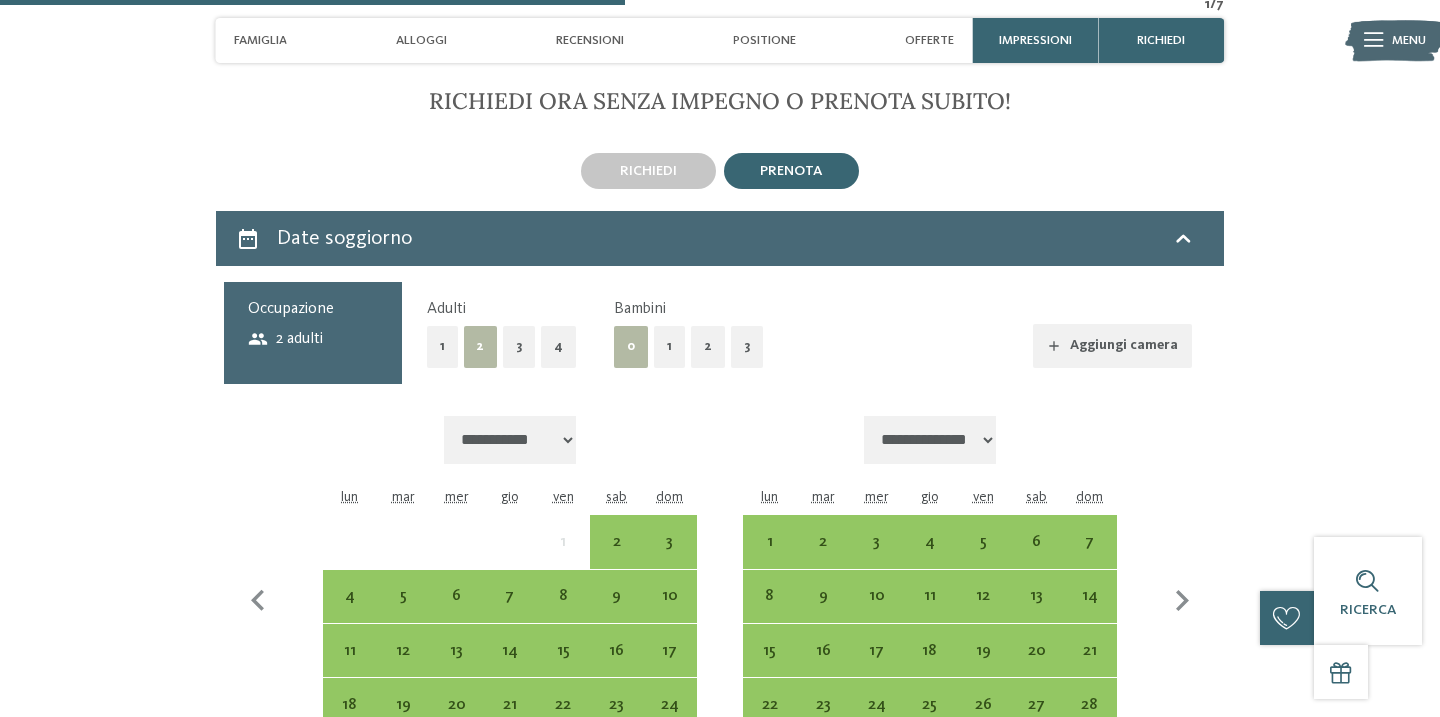 scroll, scrollTop: 4474, scrollLeft: 0, axis: vertical 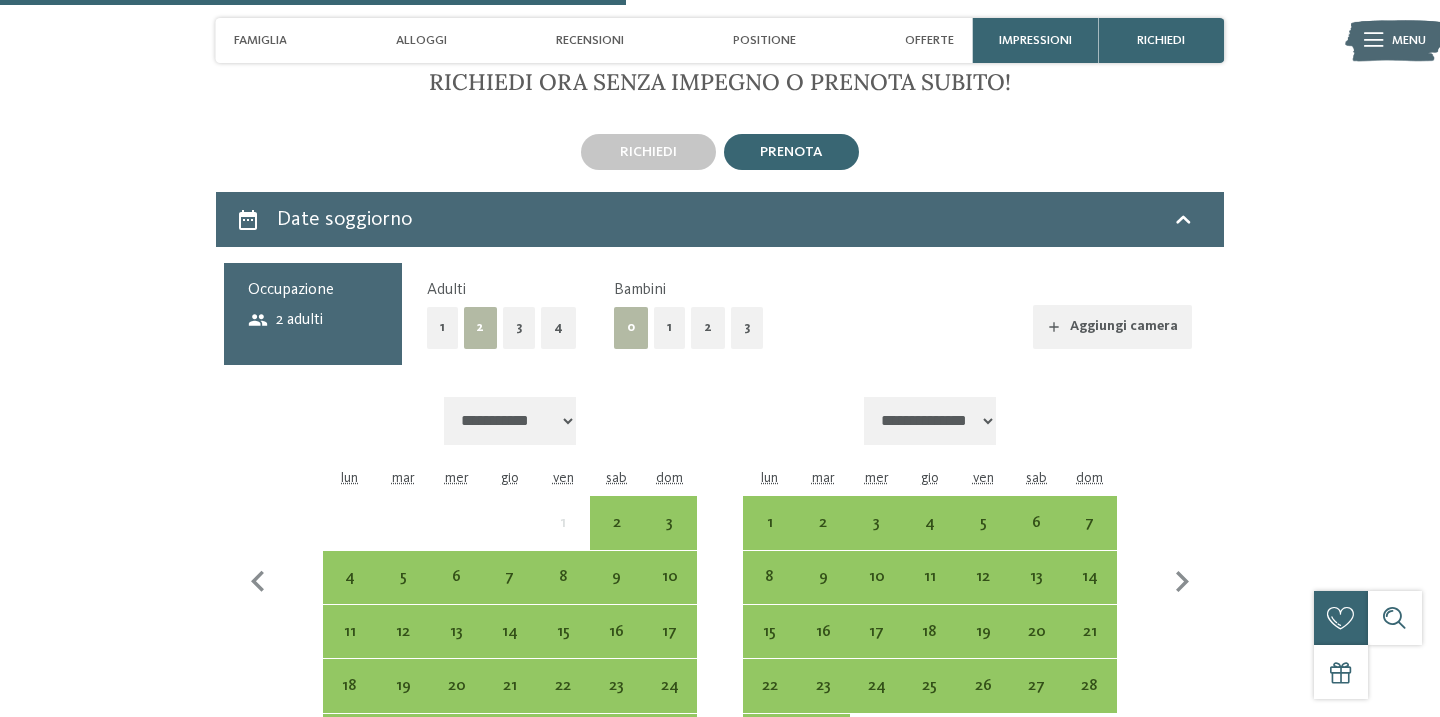 click on "2" at bounding box center [708, 327] 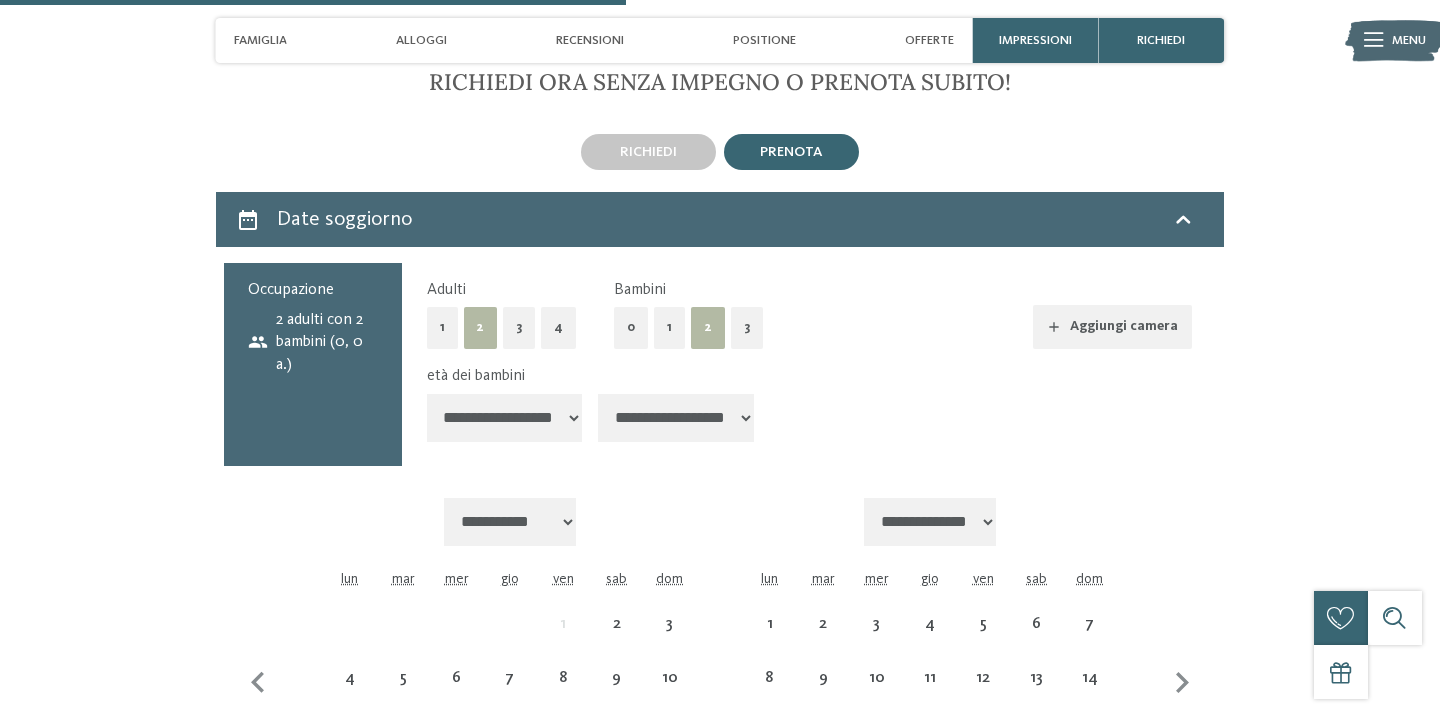 click on "**********" at bounding box center (505, 418) 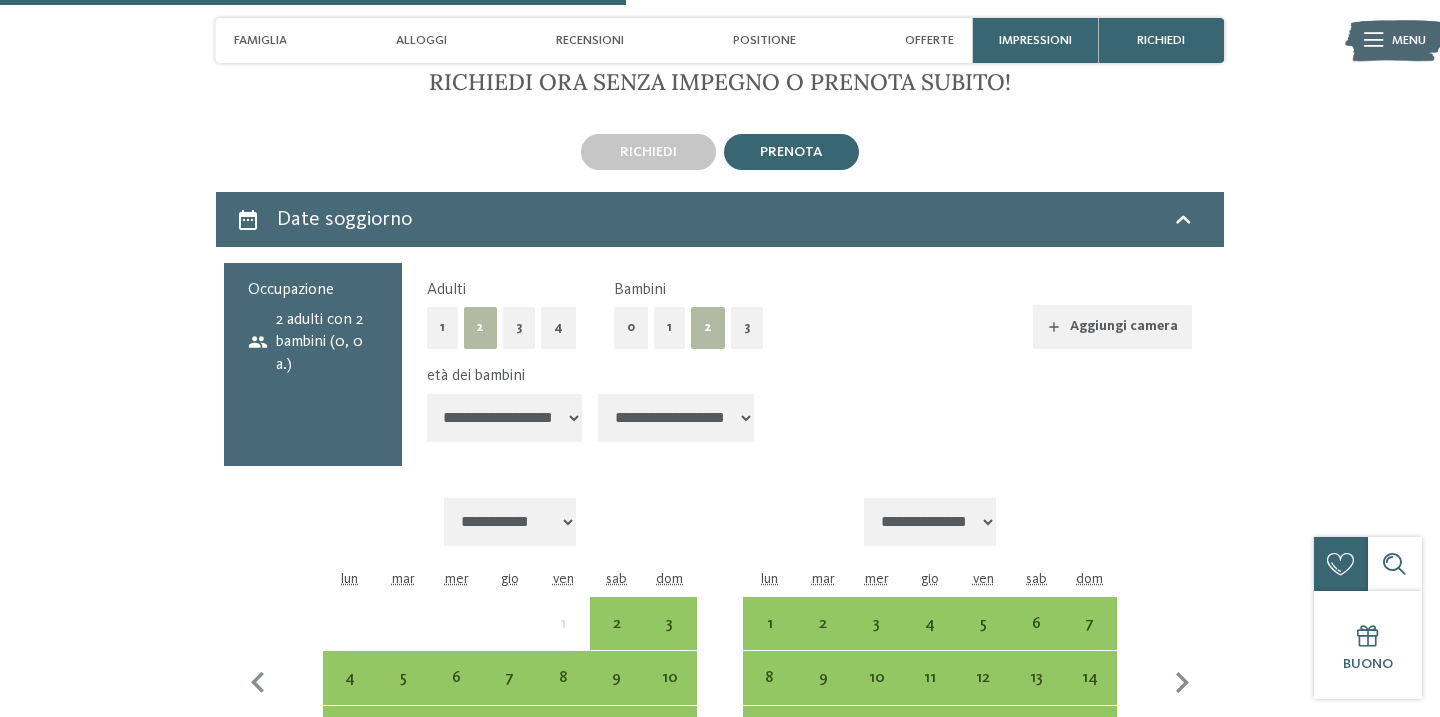 select on "*" 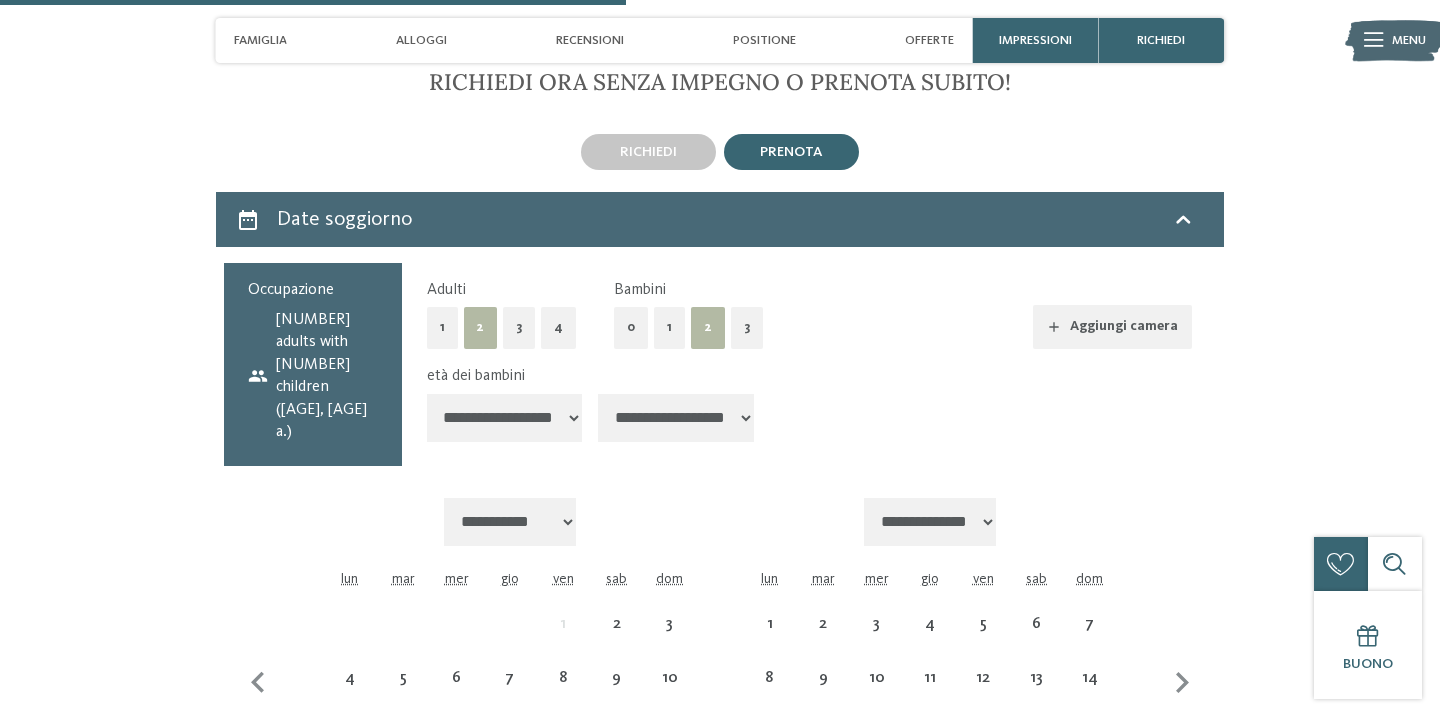 click on "**********" at bounding box center (676, 418) 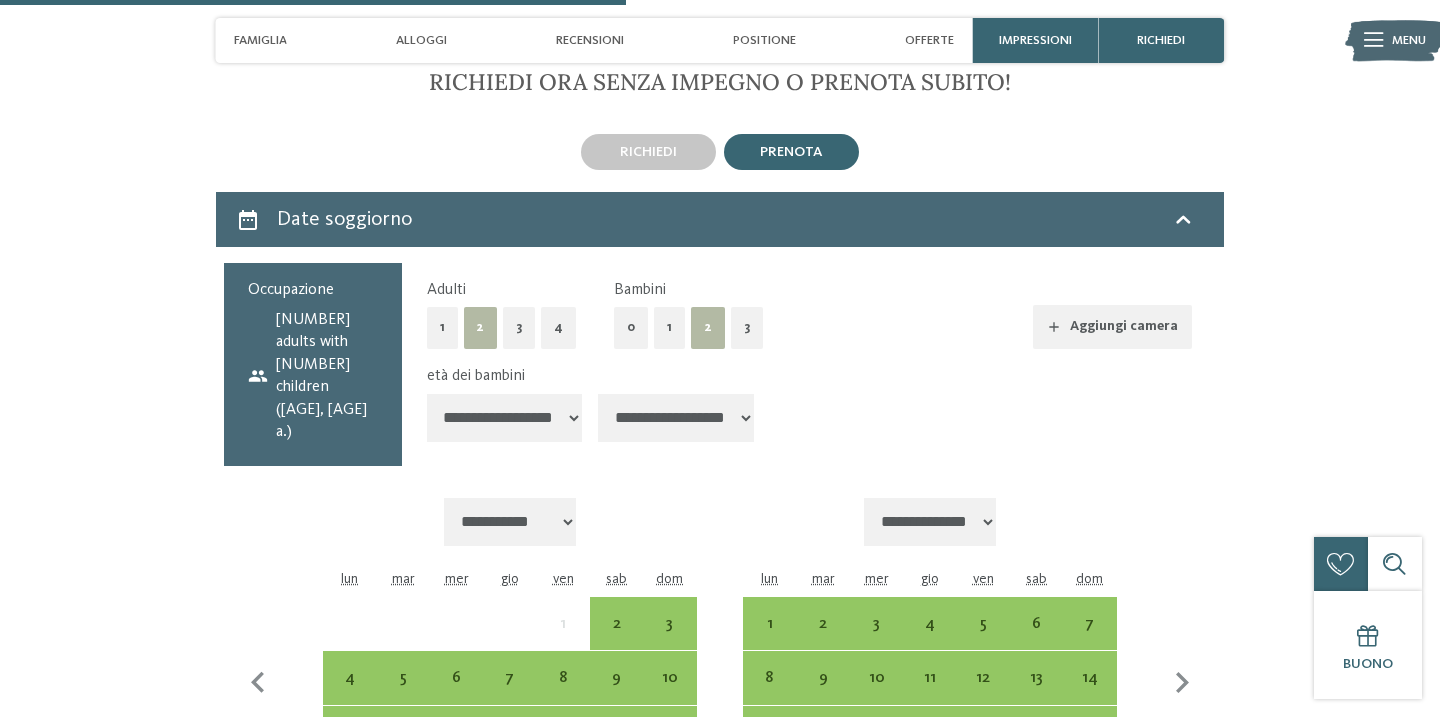 select on "**" 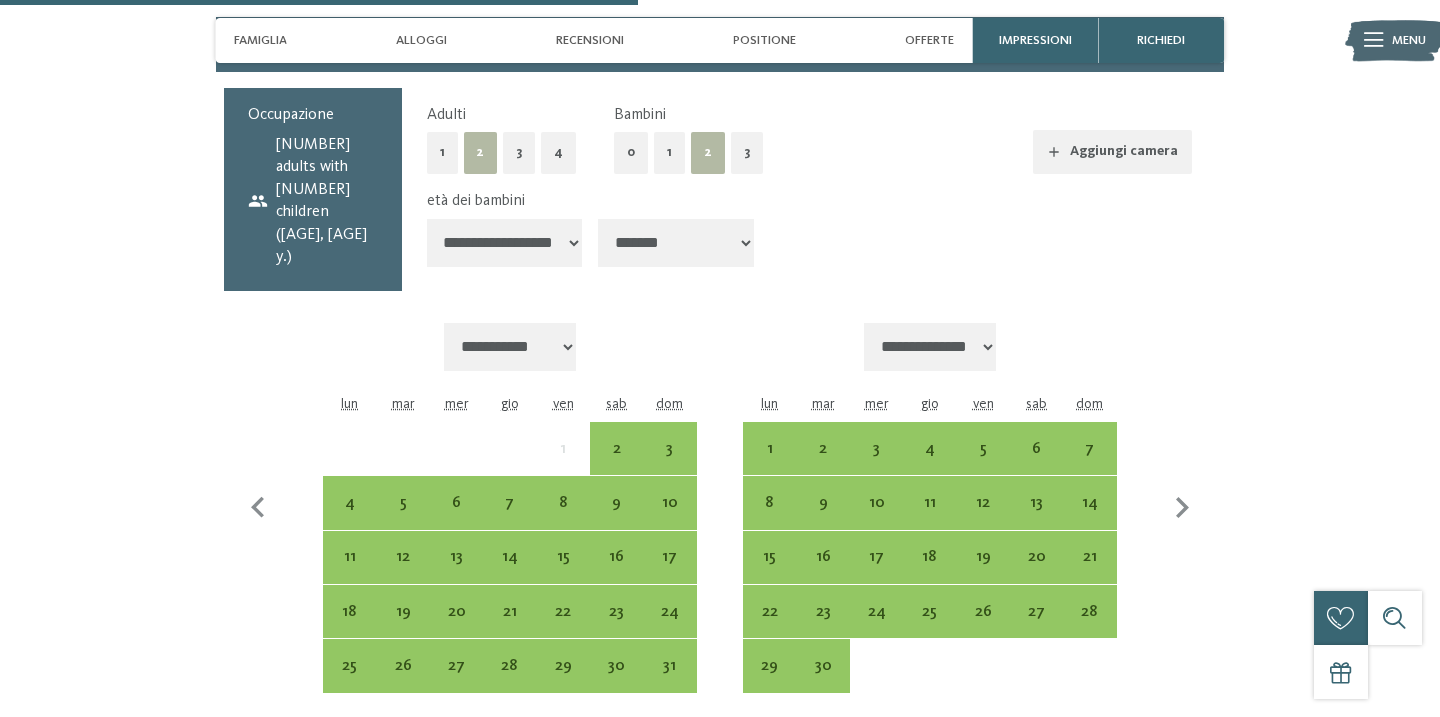 scroll, scrollTop: 4653, scrollLeft: 0, axis: vertical 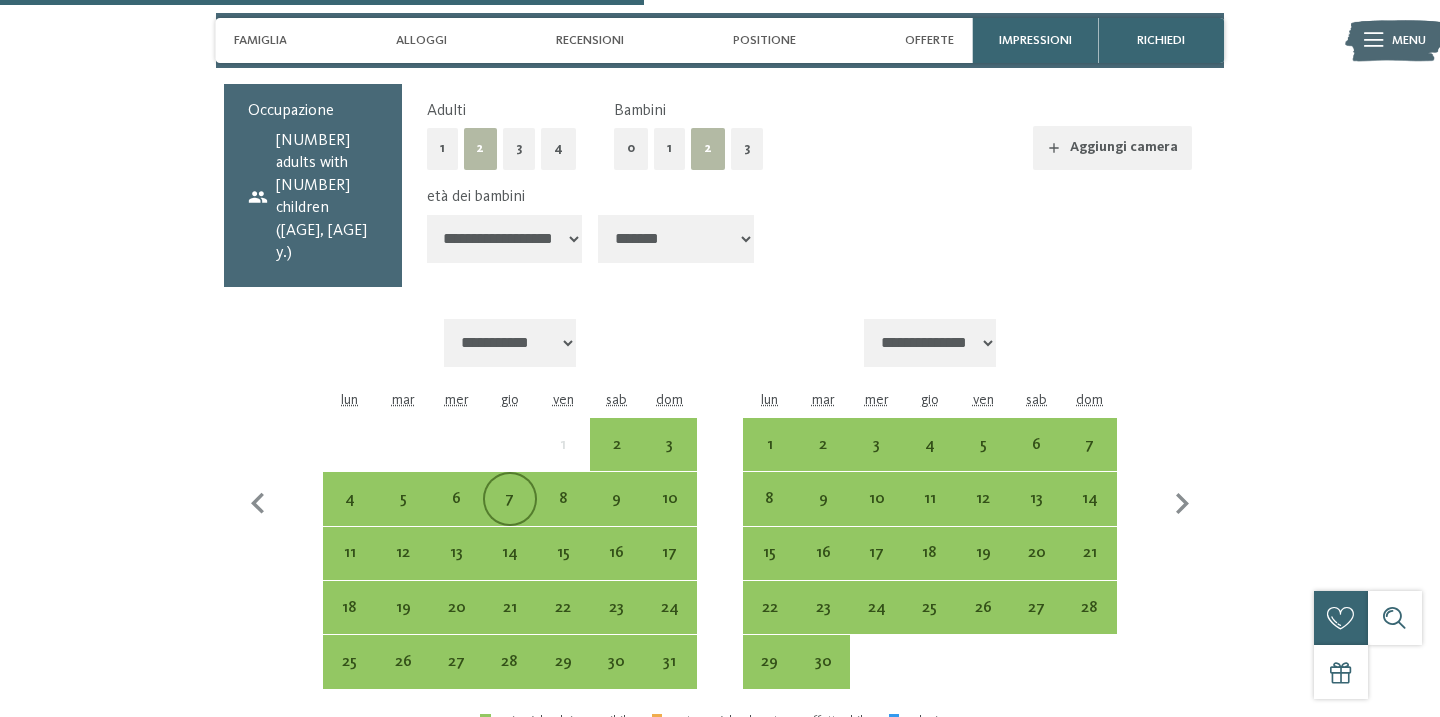 click on "7" at bounding box center (509, 515) 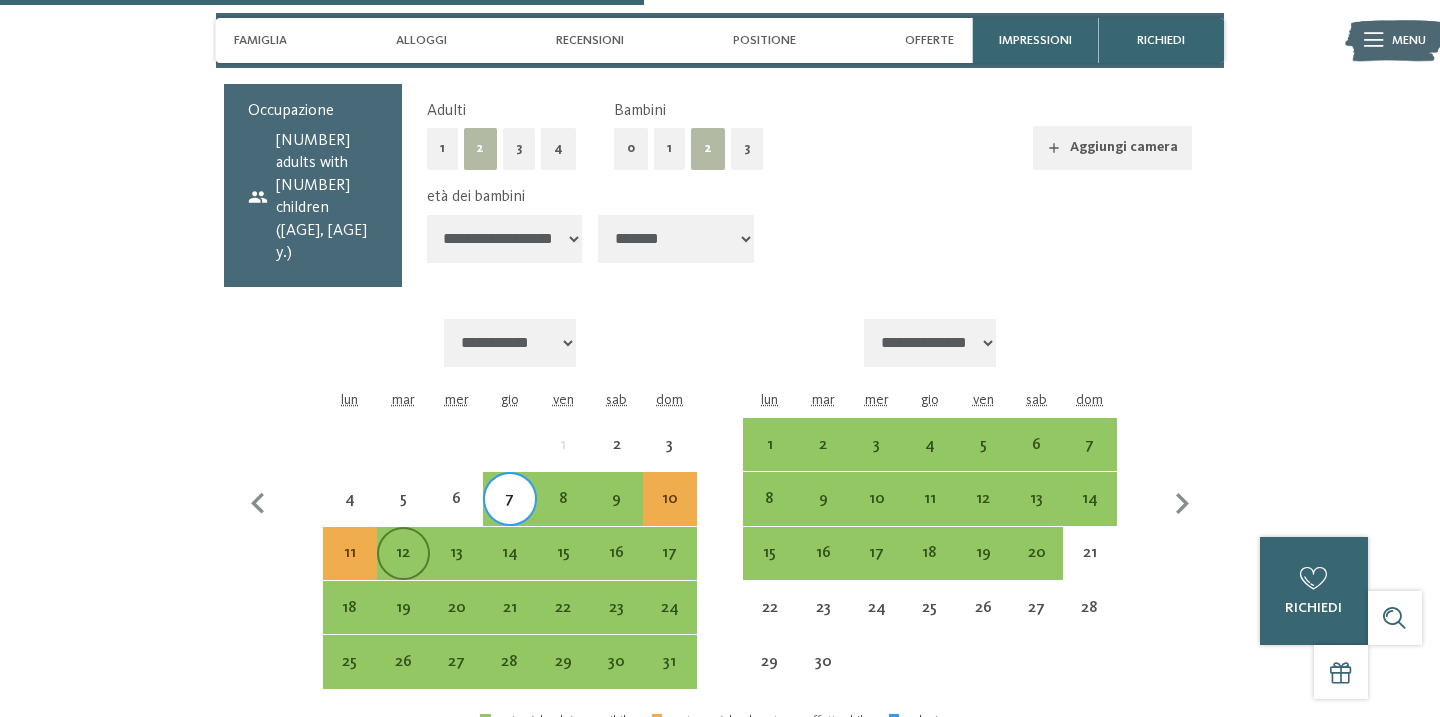 click on "12" at bounding box center (403, 569) 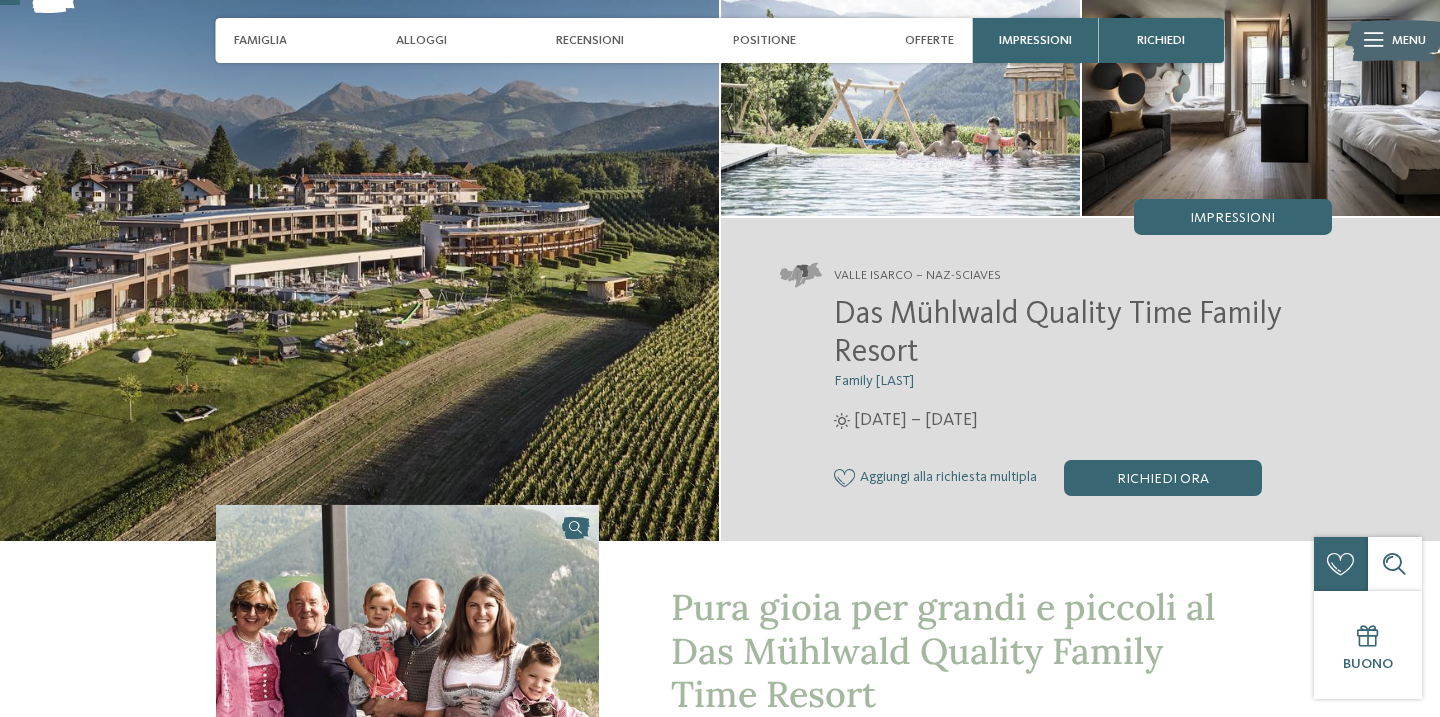 scroll, scrollTop: 122, scrollLeft: 0, axis: vertical 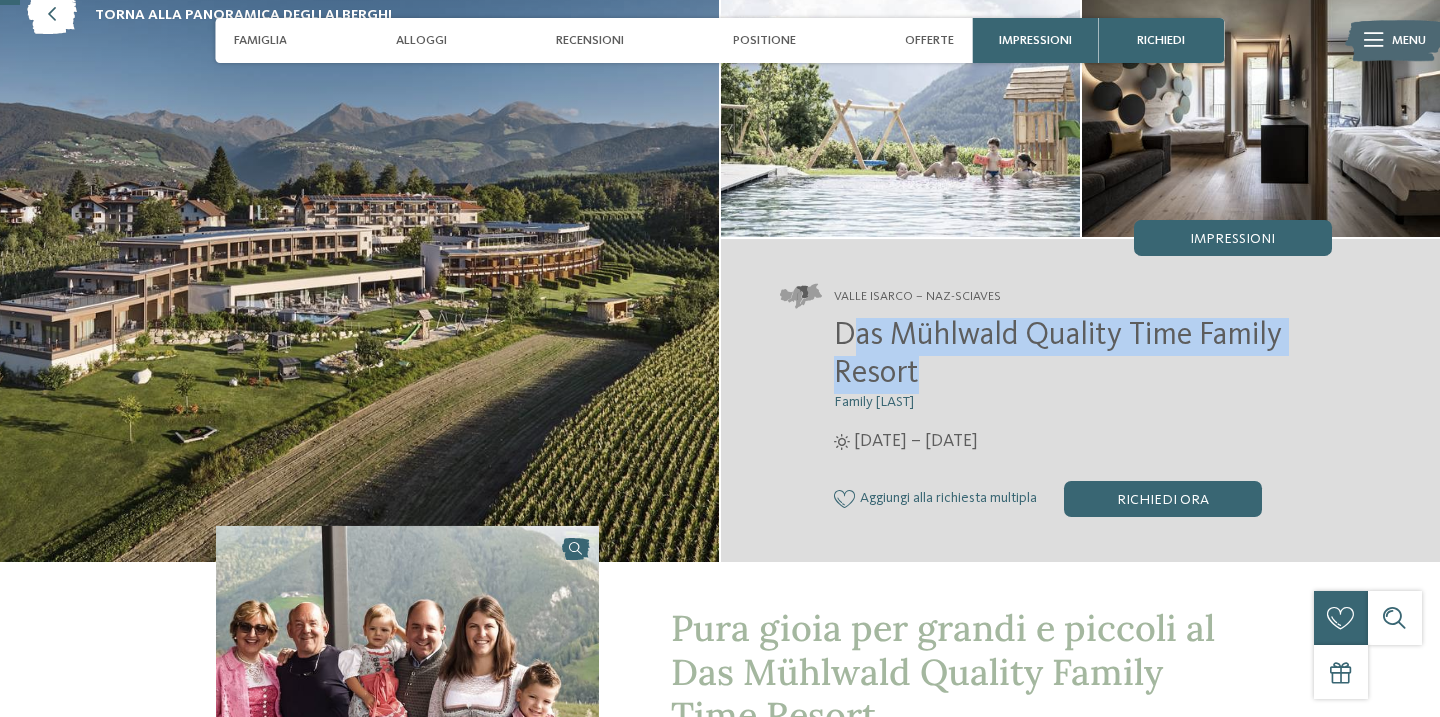 drag, startPoint x: 923, startPoint y: 381, endPoint x: 846, endPoint y: 336, distance: 89.1852 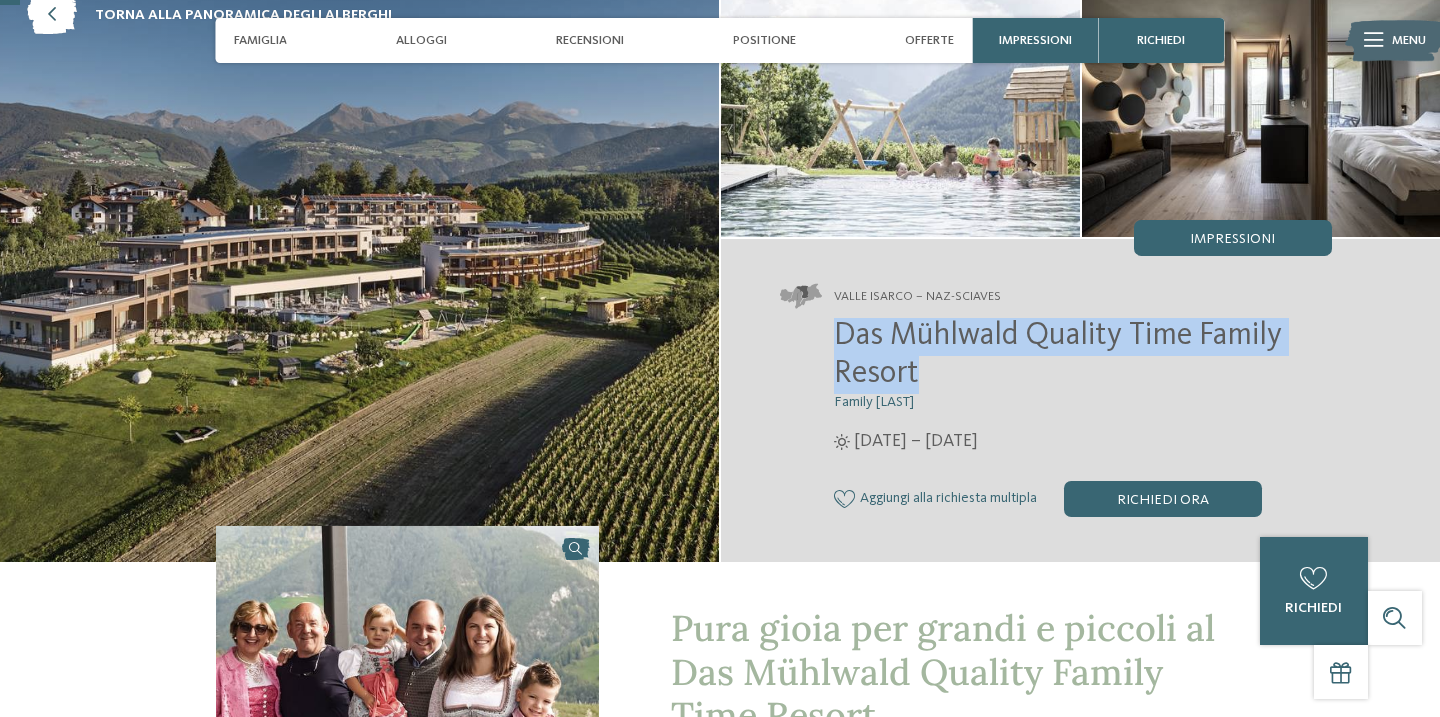 drag, startPoint x: 841, startPoint y: 336, endPoint x: 922, endPoint y: 385, distance: 94.66784 